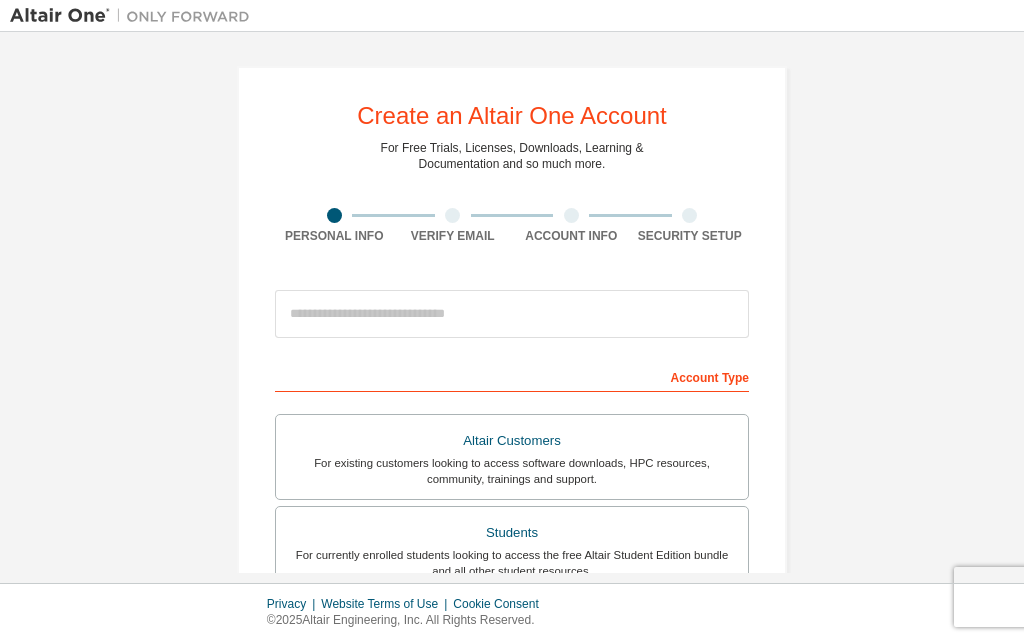 scroll, scrollTop: 0, scrollLeft: 0, axis: both 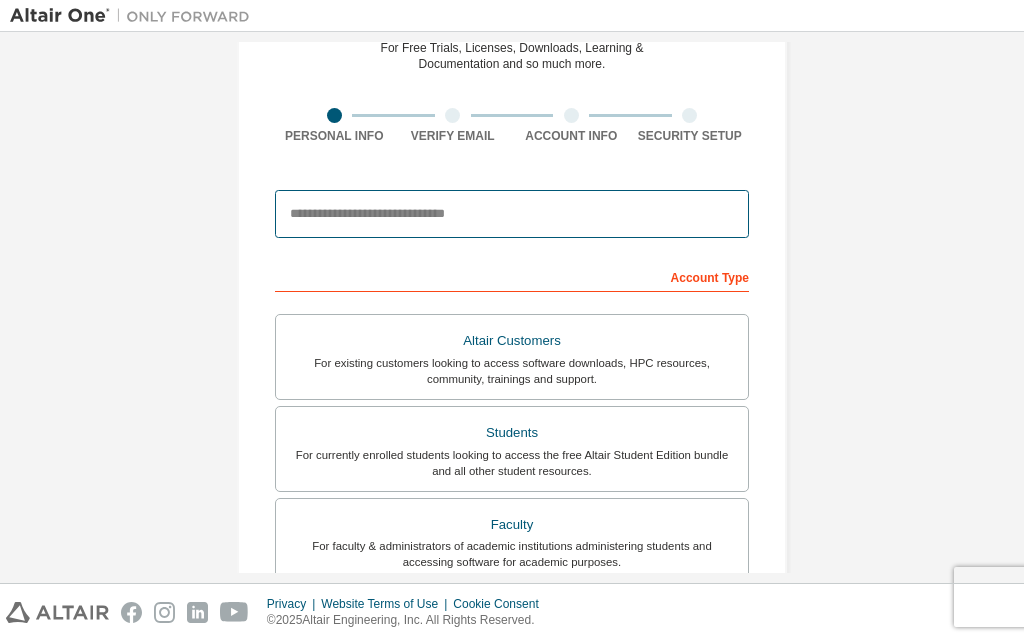 click at bounding box center (512, 214) 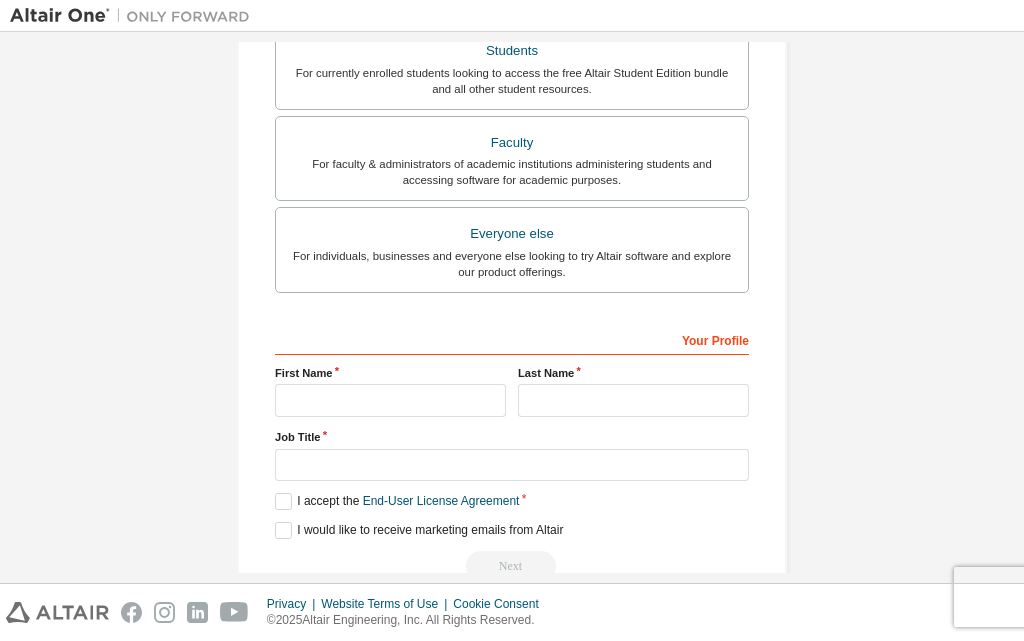 scroll, scrollTop: 500, scrollLeft: 0, axis: vertical 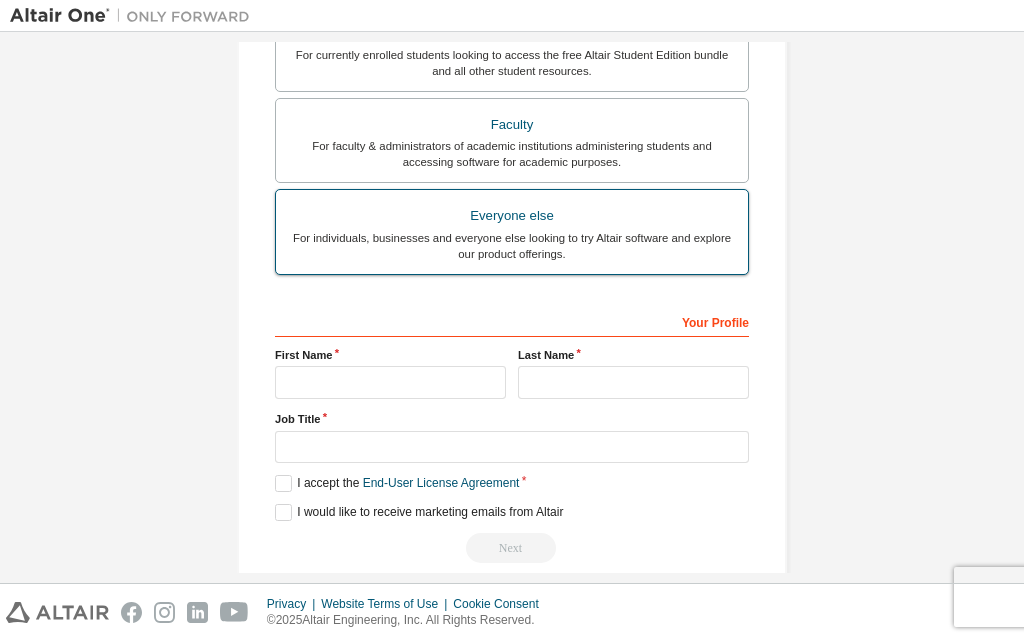 type on "**********" 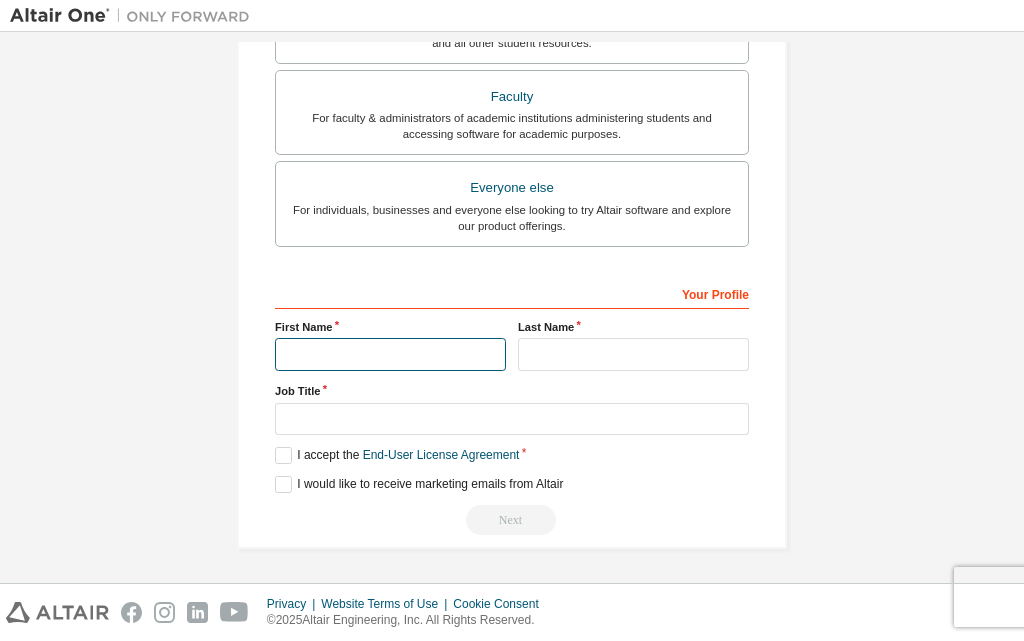 click at bounding box center (390, 354) 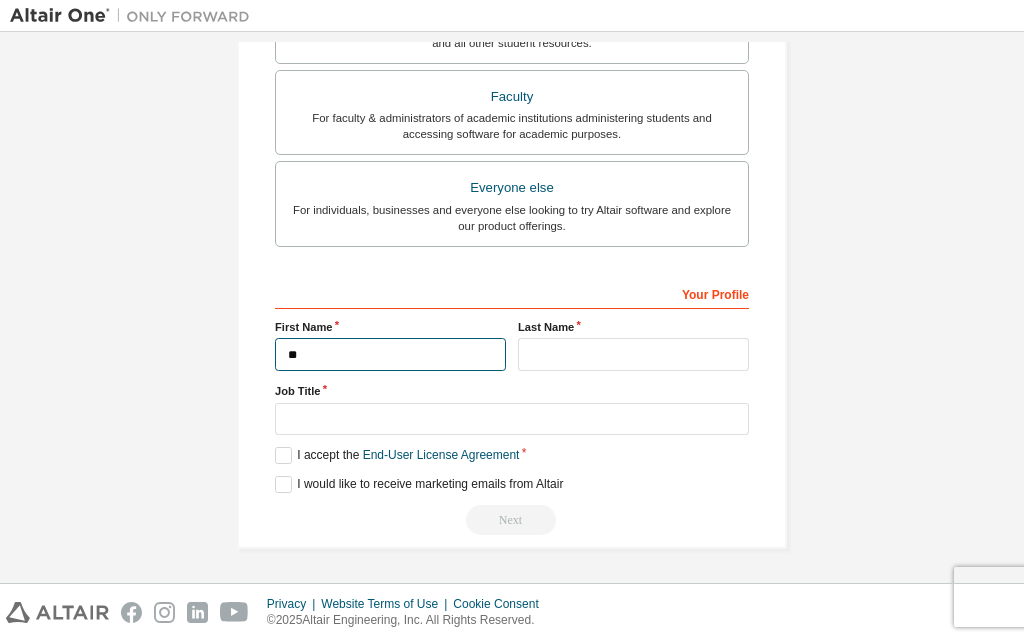 type on "*" 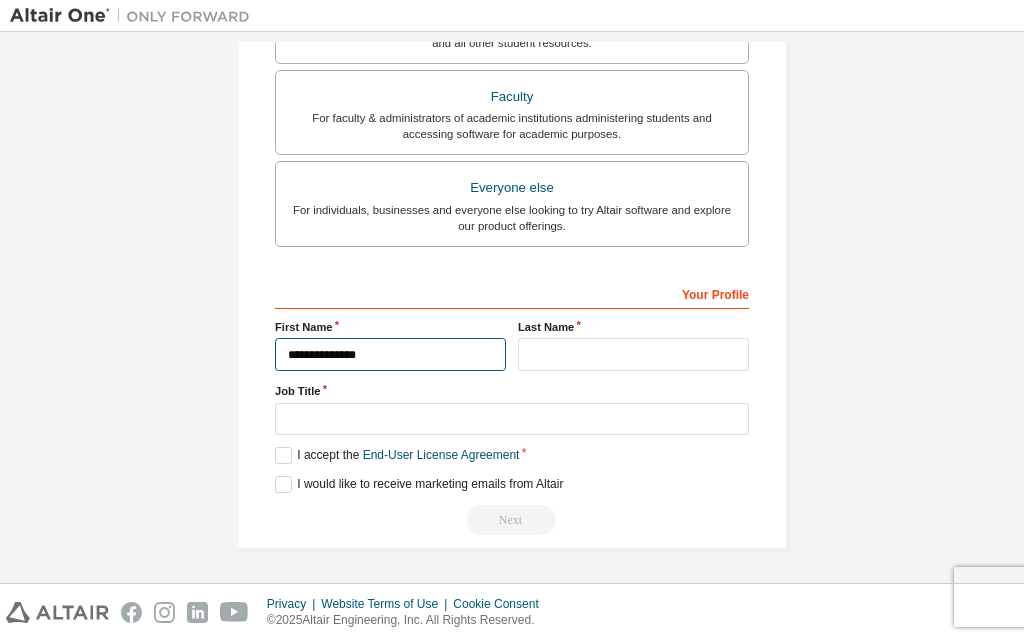 type on "**********" 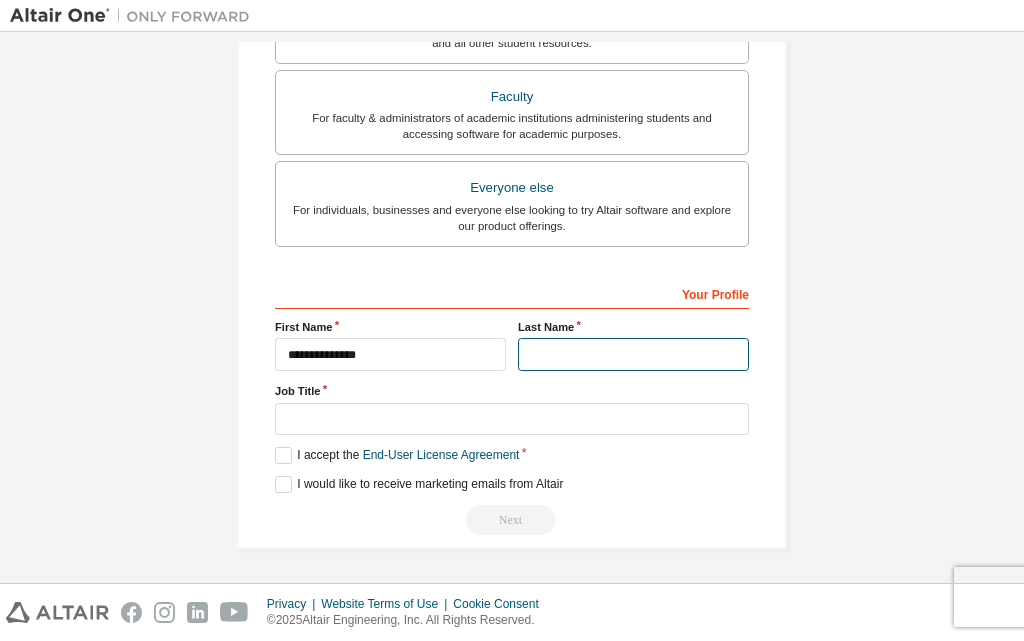 click at bounding box center [633, 354] 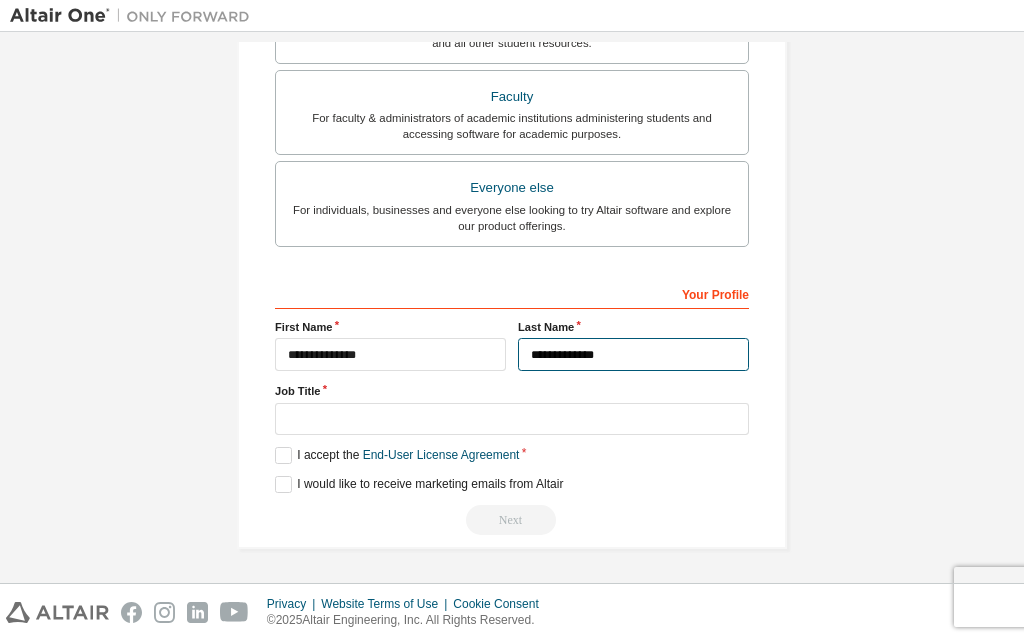 type on "**********" 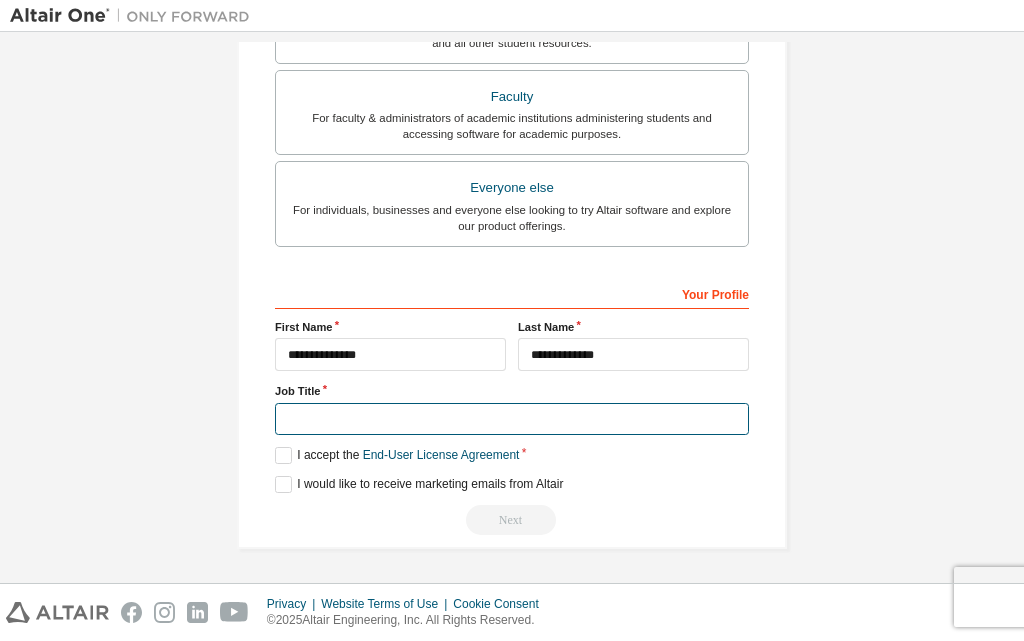 click at bounding box center (512, 419) 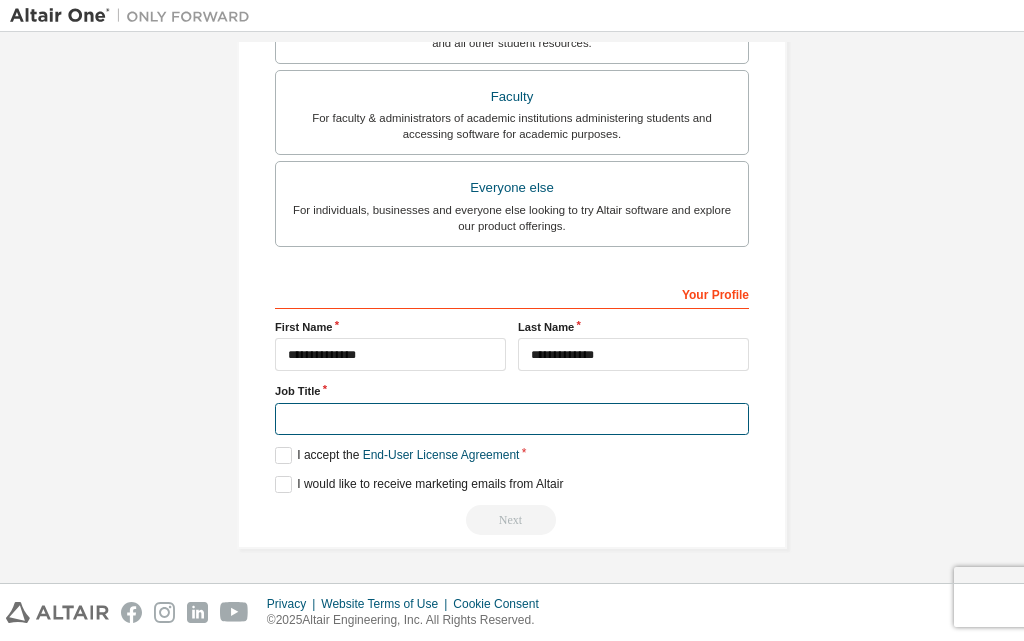 type on "*" 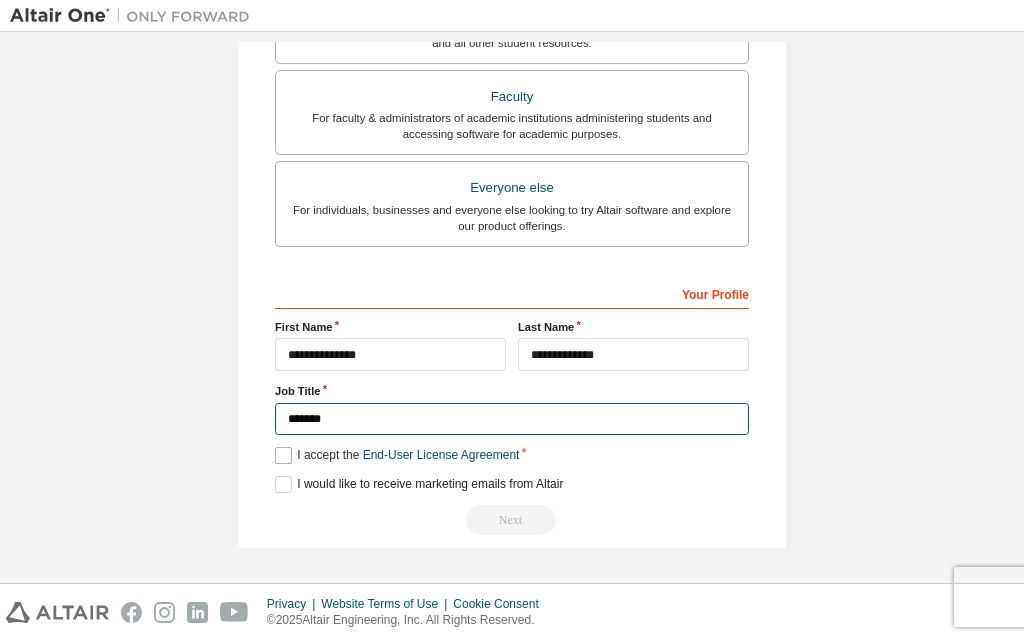 type on "*******" 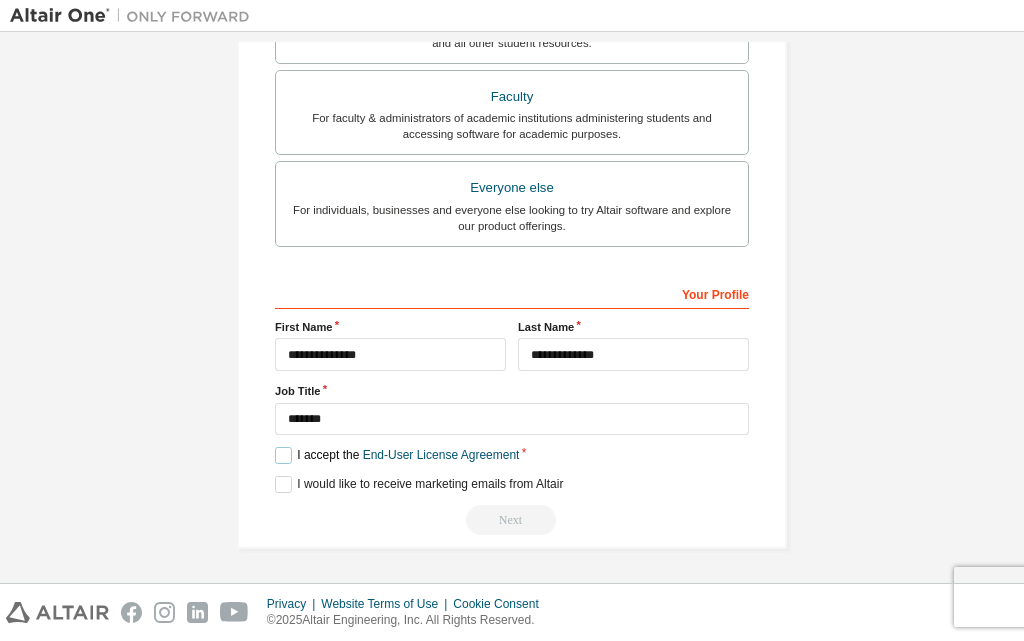 click on "I accept the    End-User License Agreement" at bounding box center [397, 455] 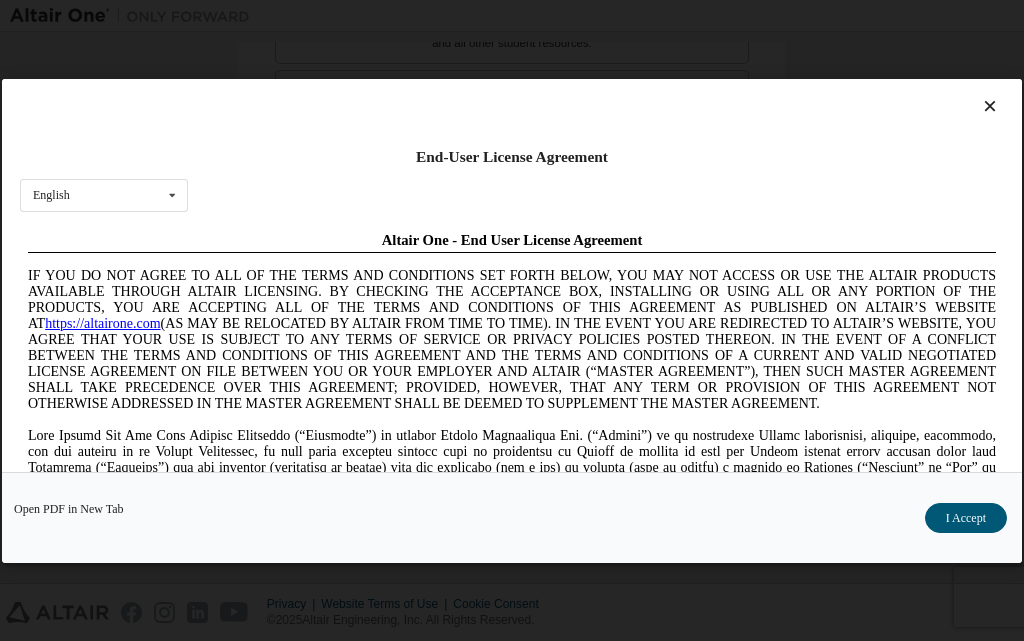 scroll, scrollTop: 0, scrollLeft: 0, axis: both 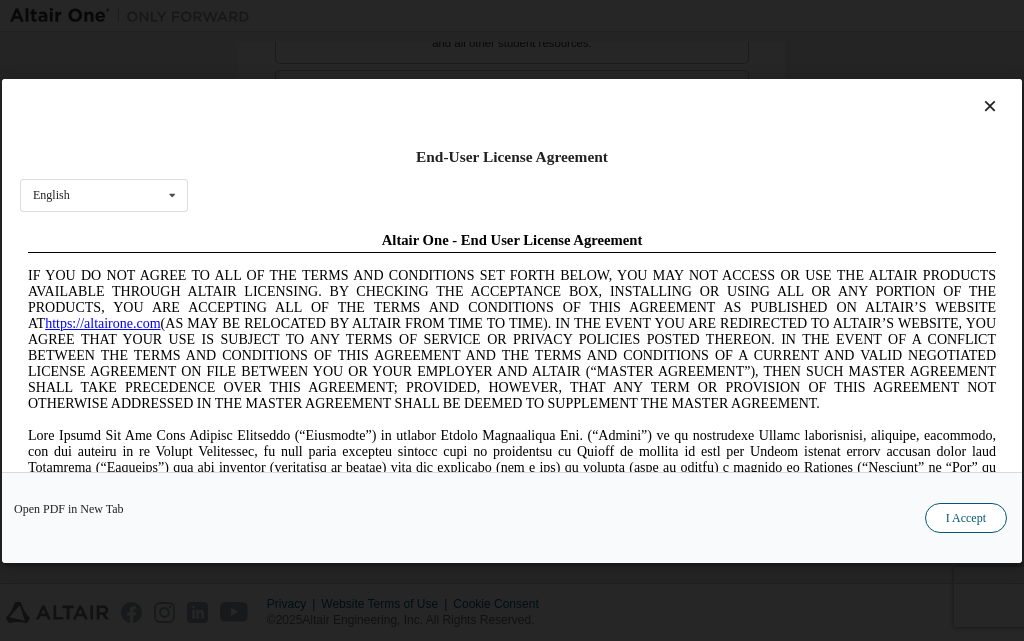 click on "I Accept" at bounding box center [966, 517] 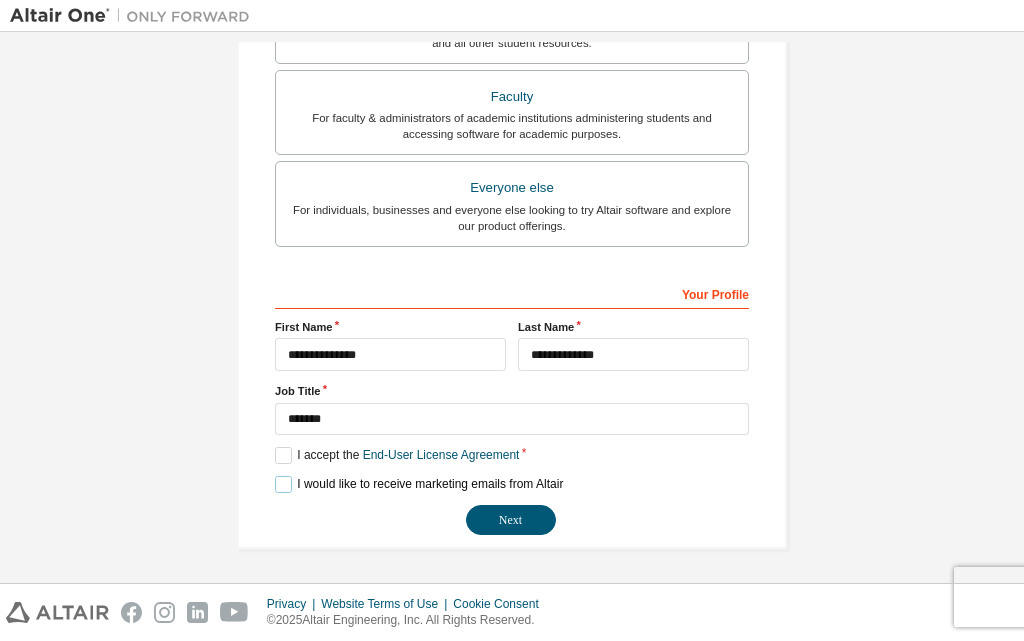 click on "I would like to receive marketing emails from Altair" at bounding box center [419, 484] 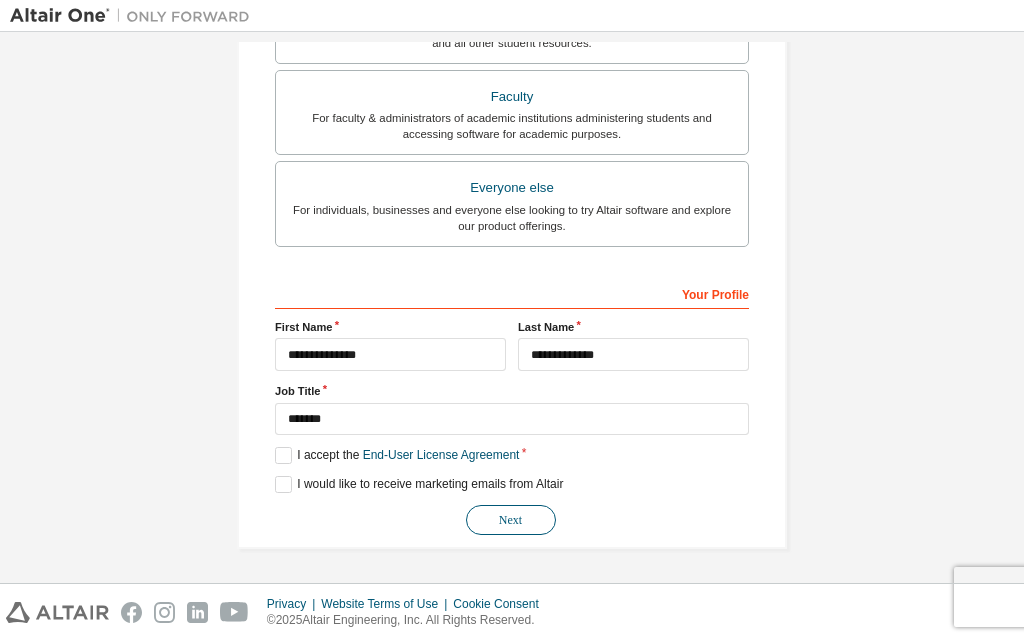 click on "Next" at bounding box center [511, 520] 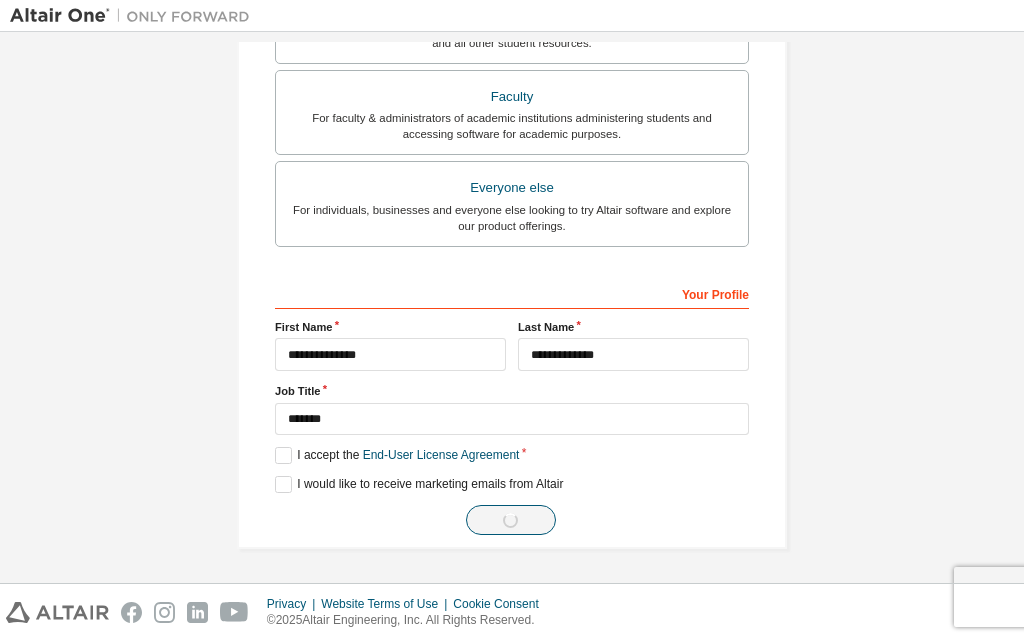 scroll, scrollTop: 0, scrollLeft: 0, axis: both 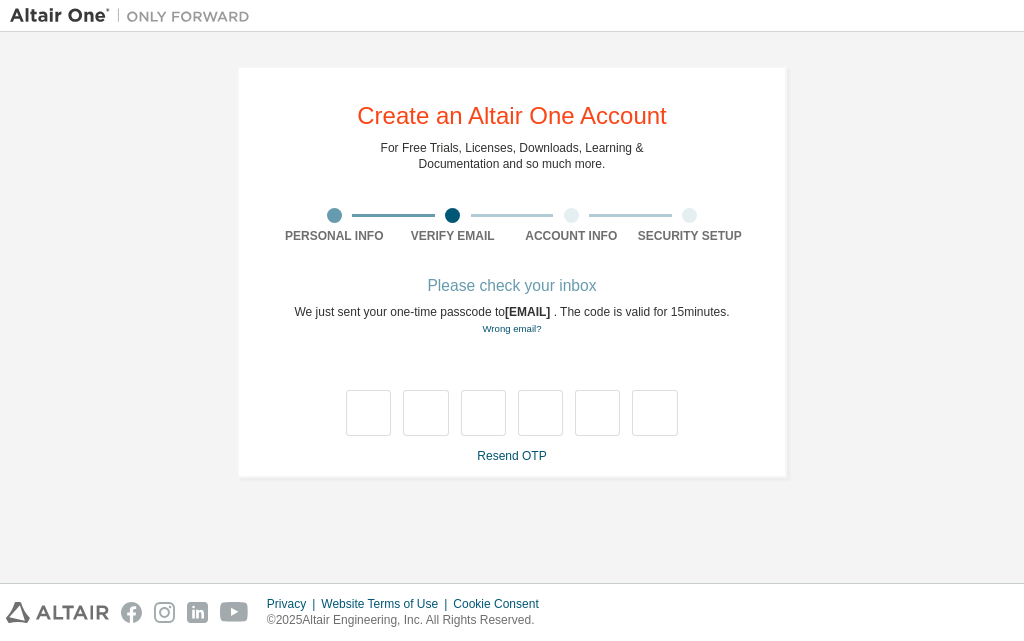 type on "*" 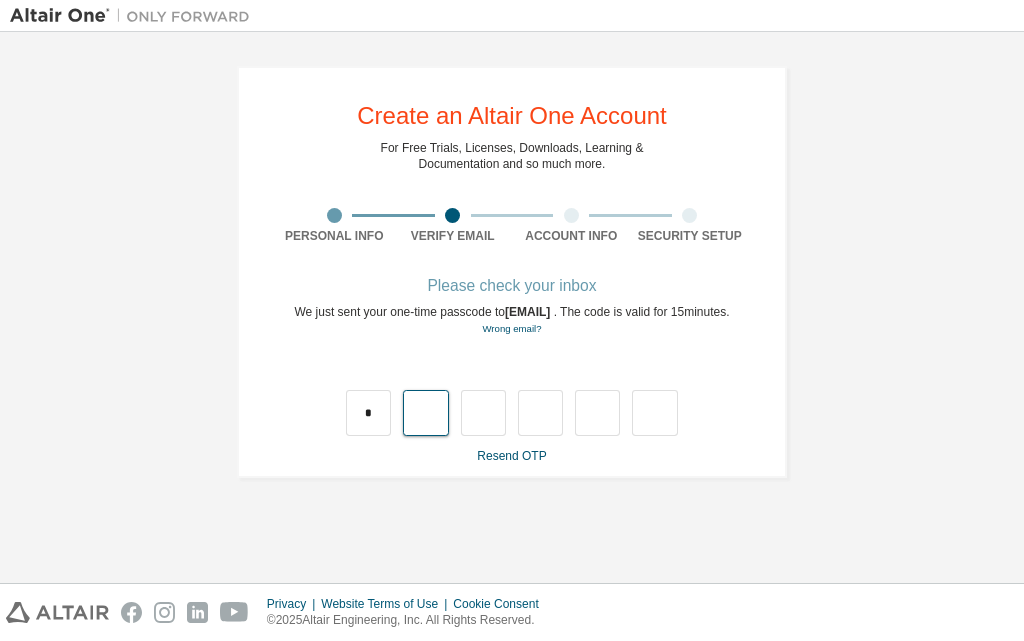 type on "*" 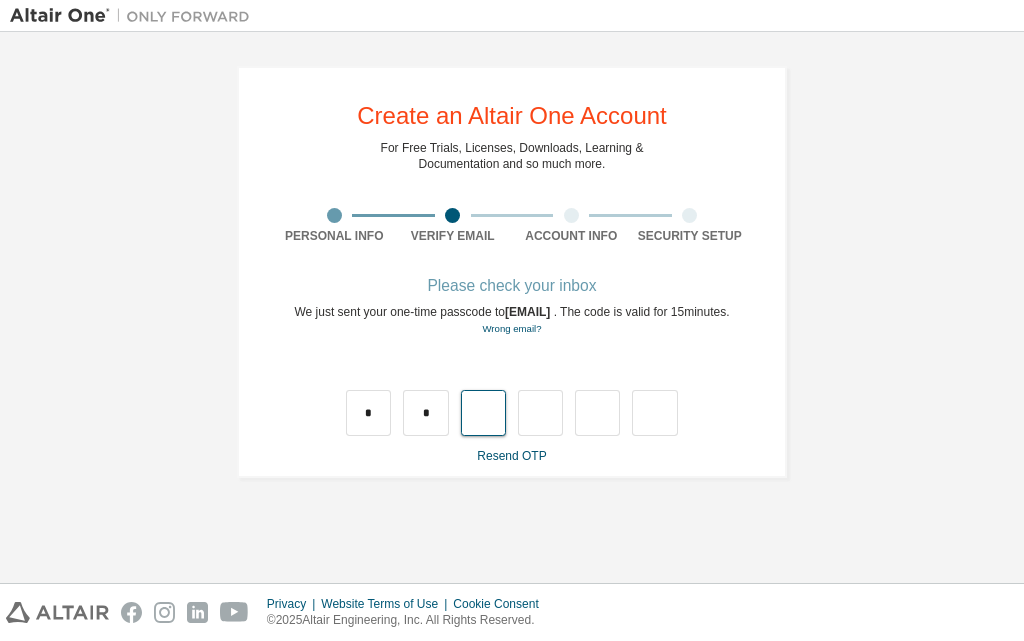 type on "*" 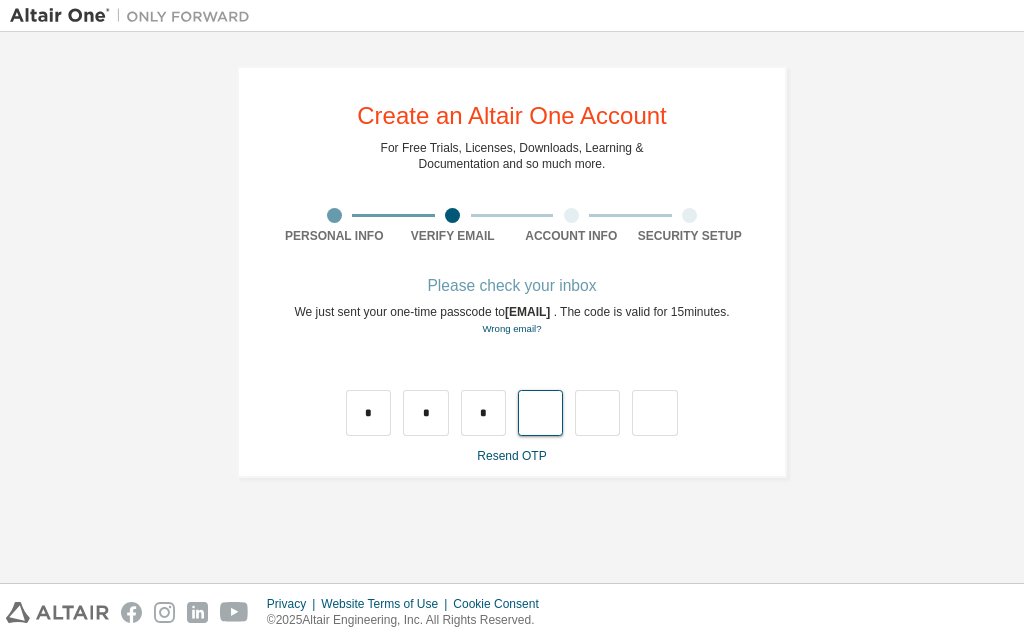 type on "*" 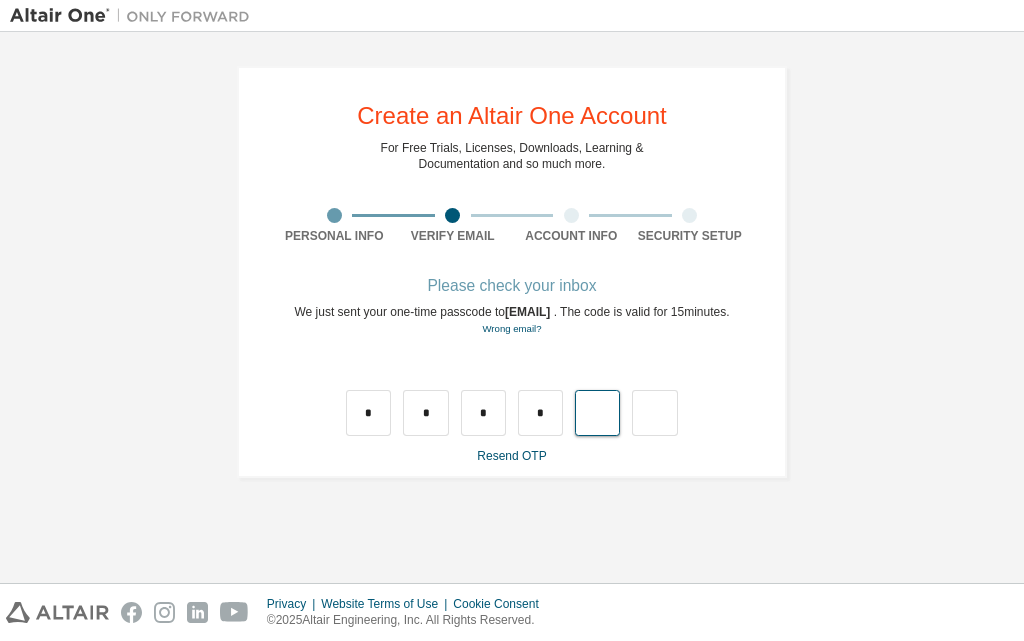 type on "*" 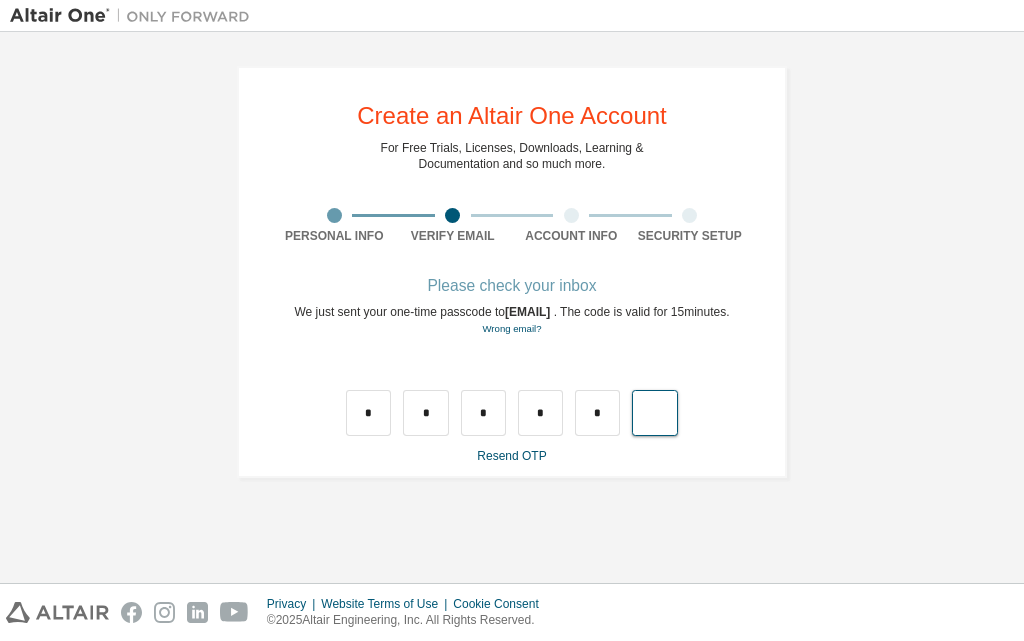 type on "*" 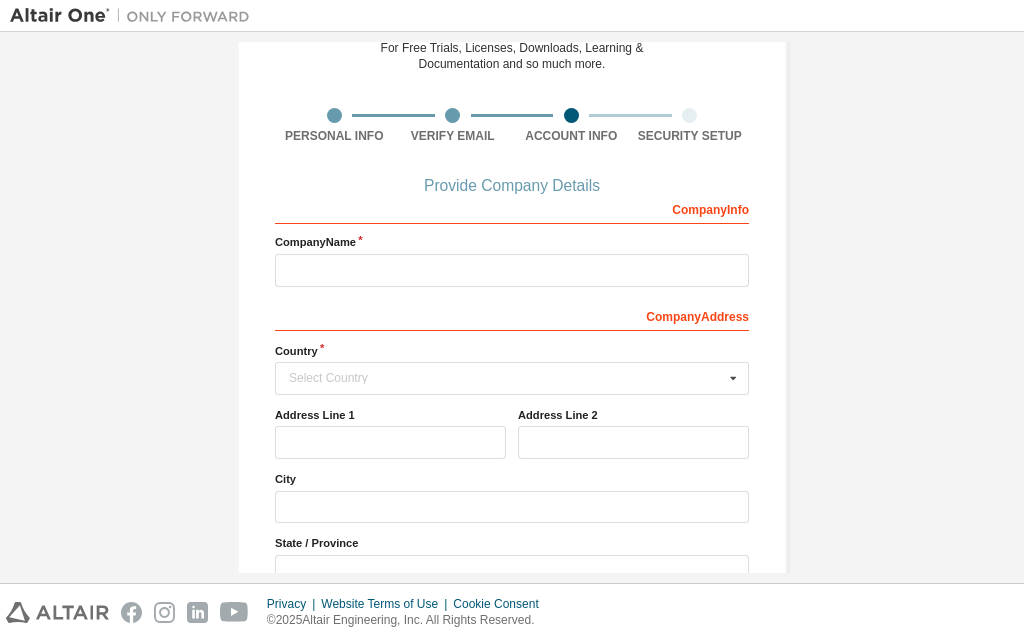 scroll, scrollTop: 200, scrollLeft: 0, axis: vertical 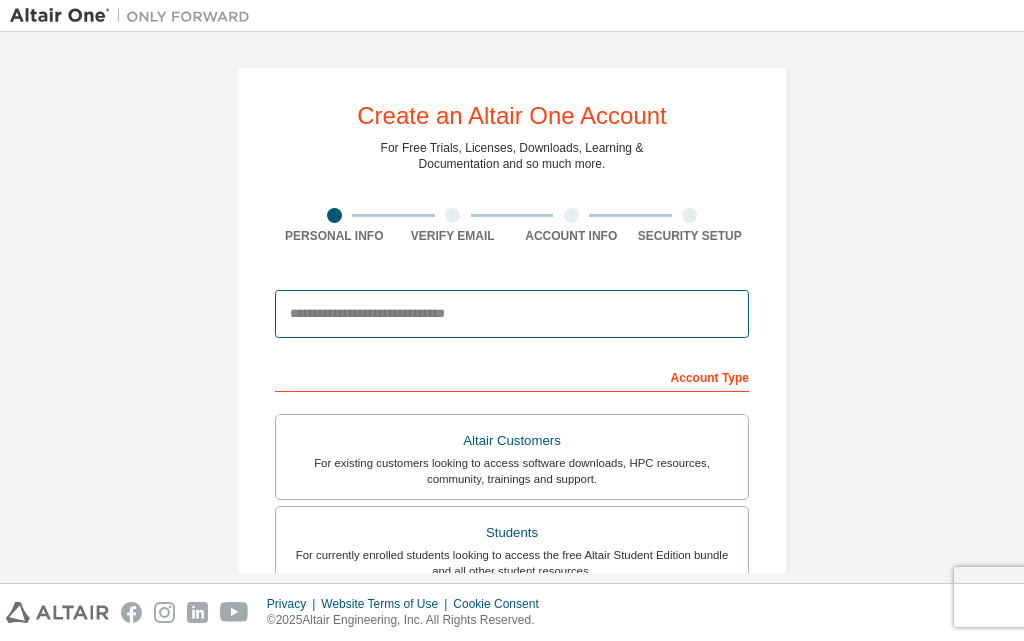 click at bounding box center (512, 314) 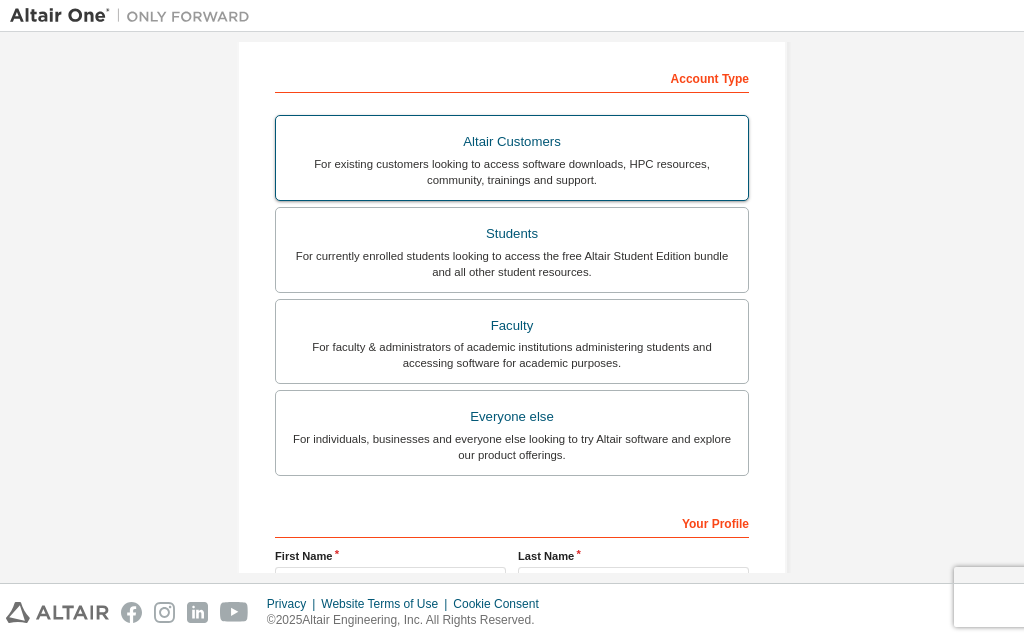 scroll, scrollTop: 300, scrollLeft: 0, axis: vertical 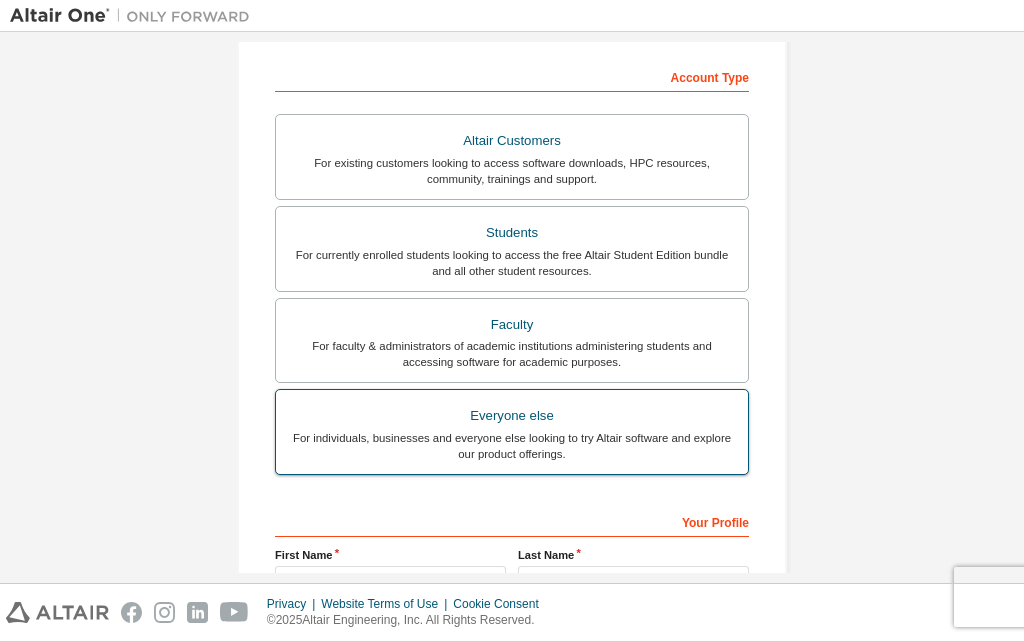 click on "For individuals, businesses and everyone else looking to try Altair software and explore our product offerings." at bounding box center [512, 446] 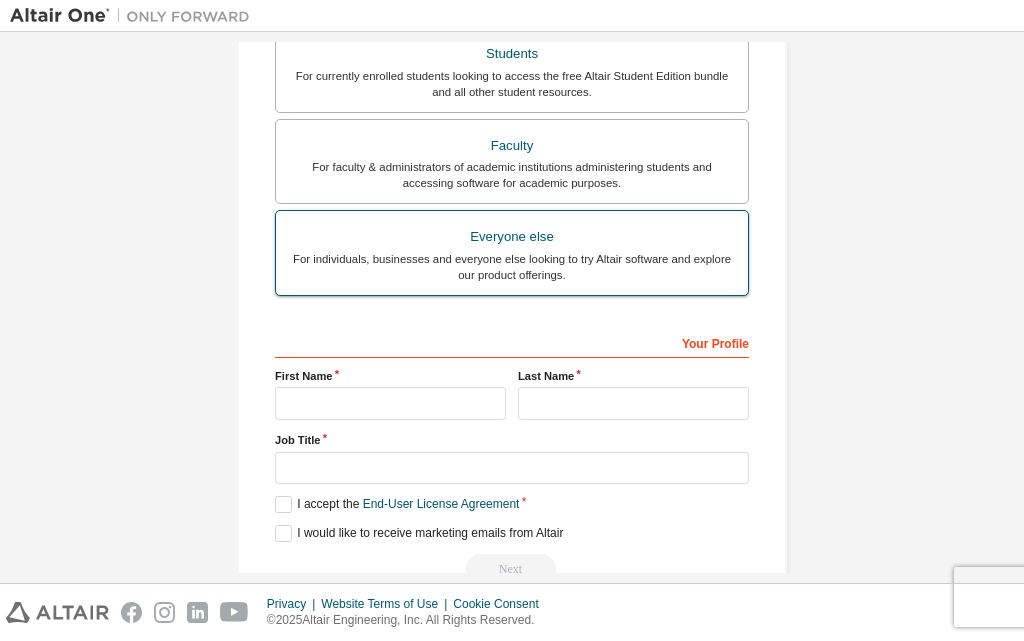 scroll, scrollTop: 500, scrollLeft: 0, axis: vertical 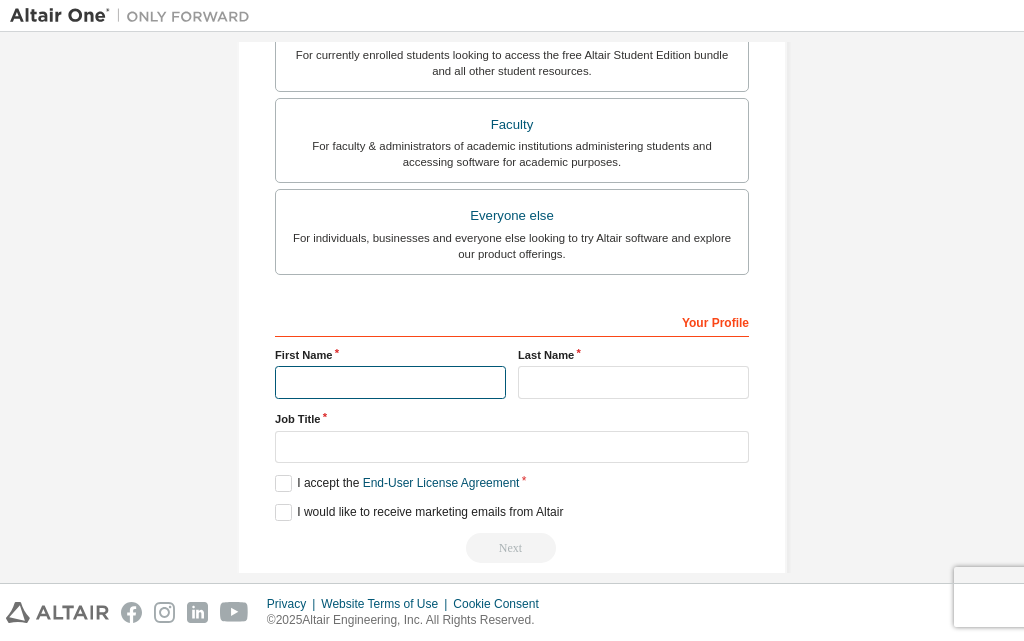 click at bounding box center (390, 382) 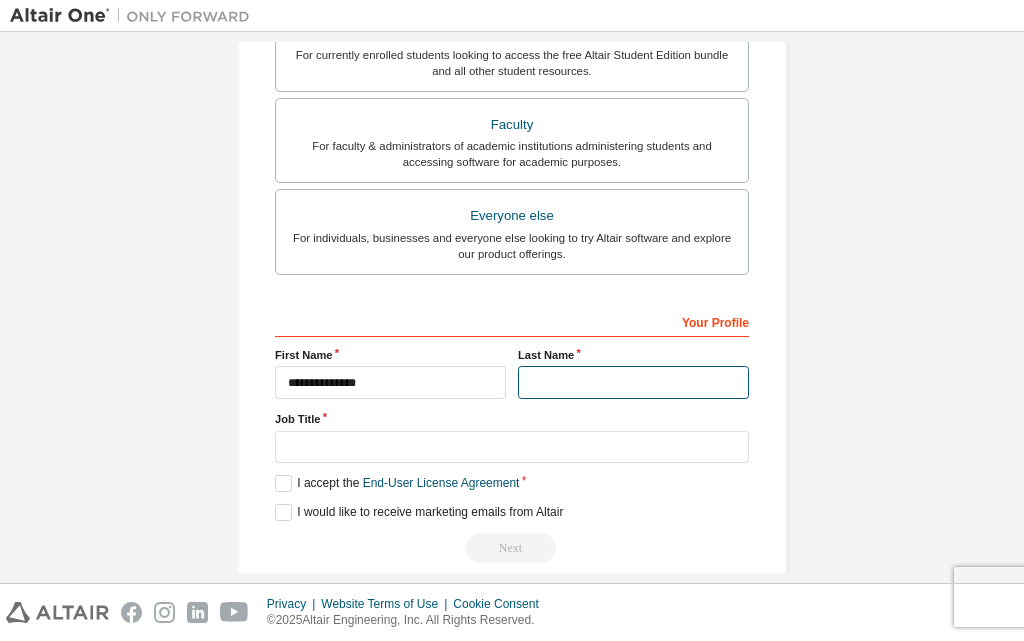 click at bounding box center (633, 382) 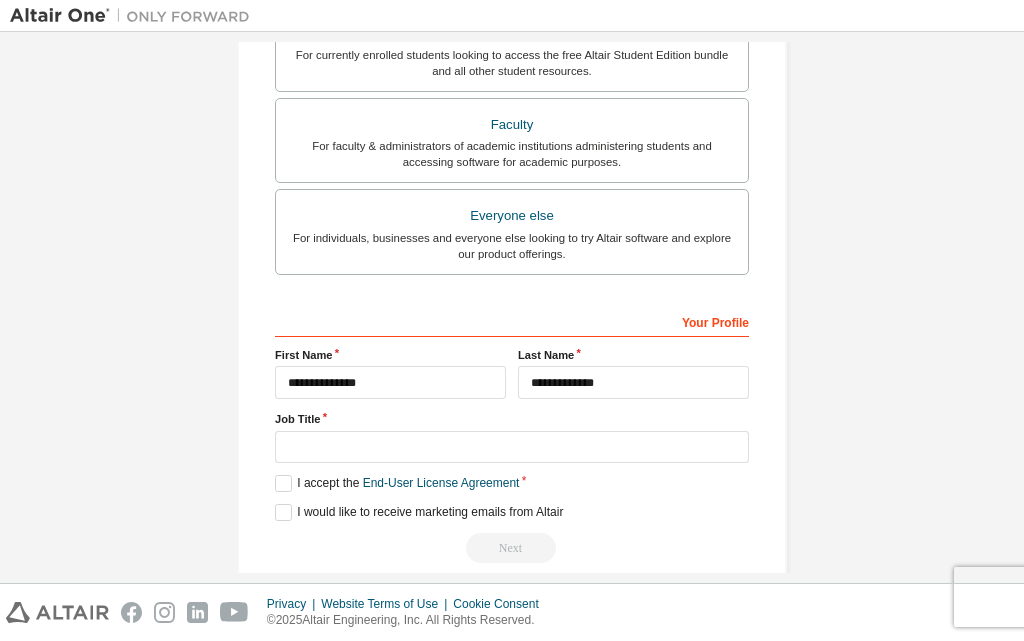 drag, startPoint x: 332, startPoint y: 416, endPoint x: 339, endPoint y: 427, distance: 13.038404 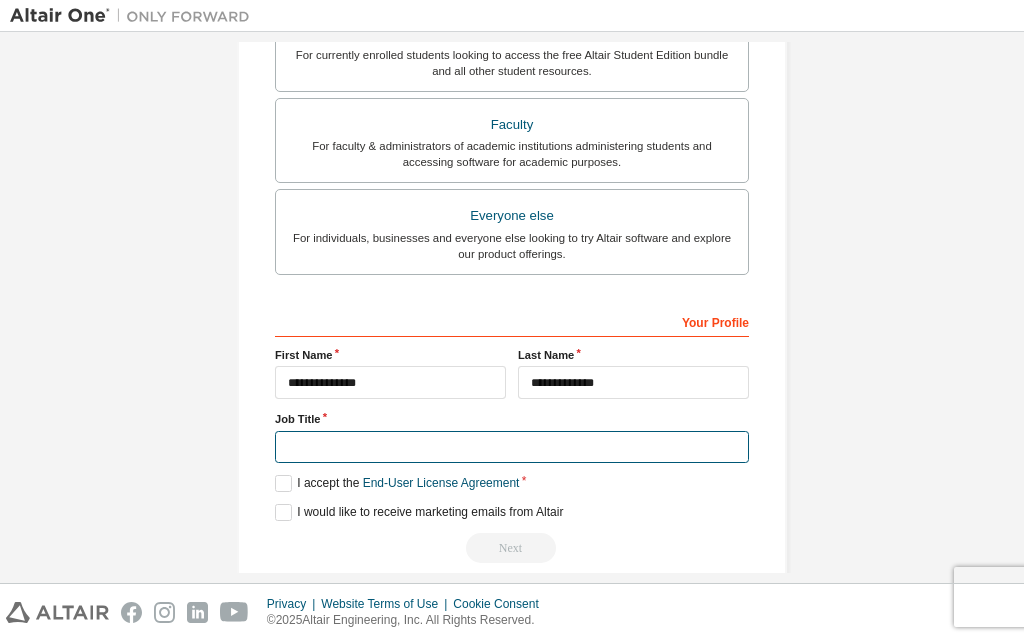 click at bounding box center (512, 447) 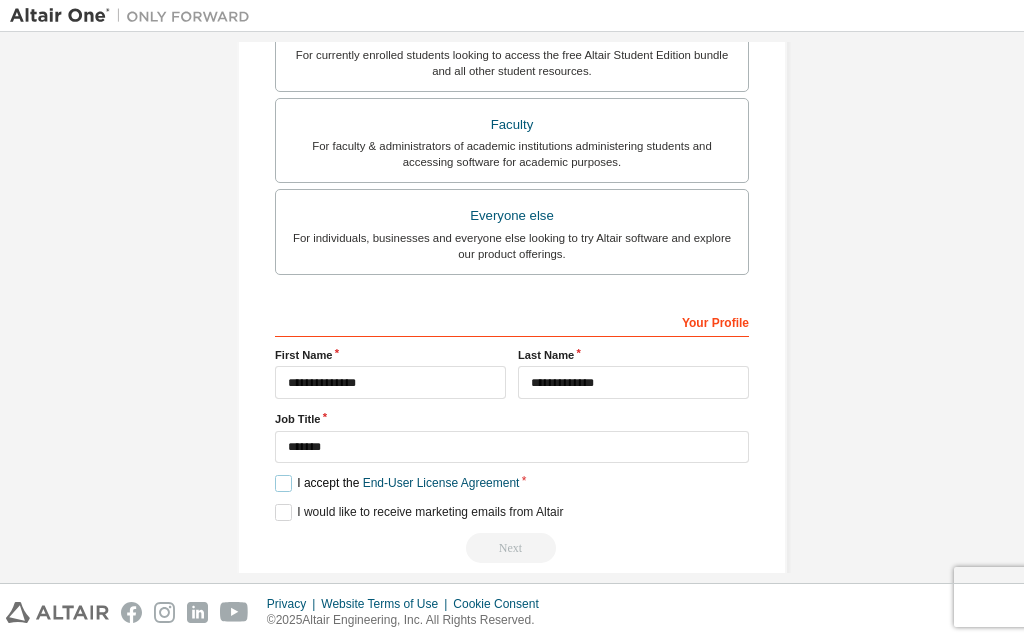 click on "I accept the    End-User License Agreement" at bounding box center (397, 483) 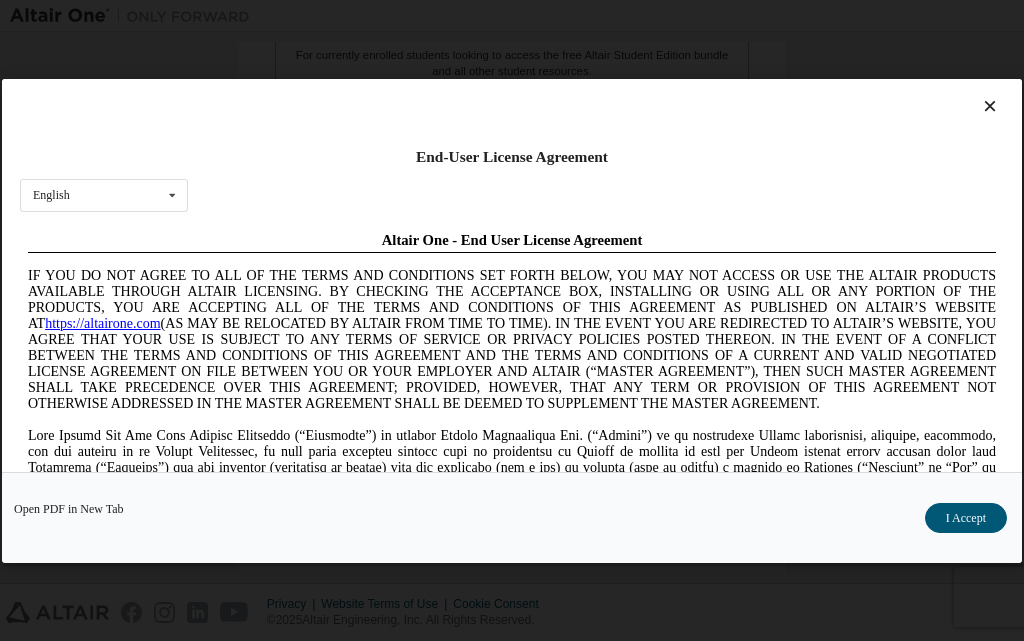 scroll, scrollTop: 0, scrollLeft: 0, axis: both 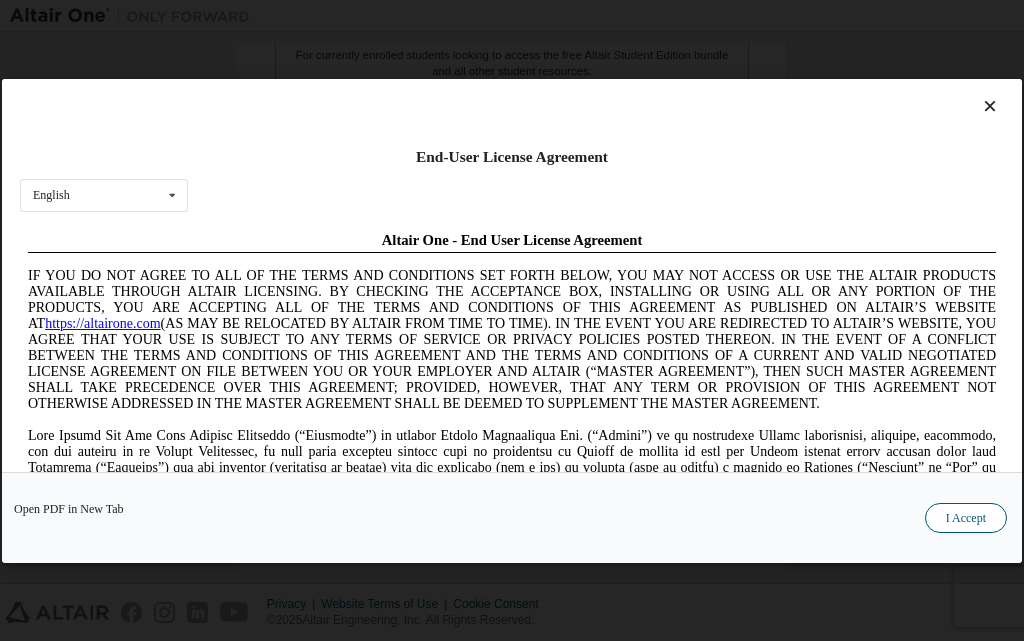 click on "I Accept" at bounding box center (966, 517) 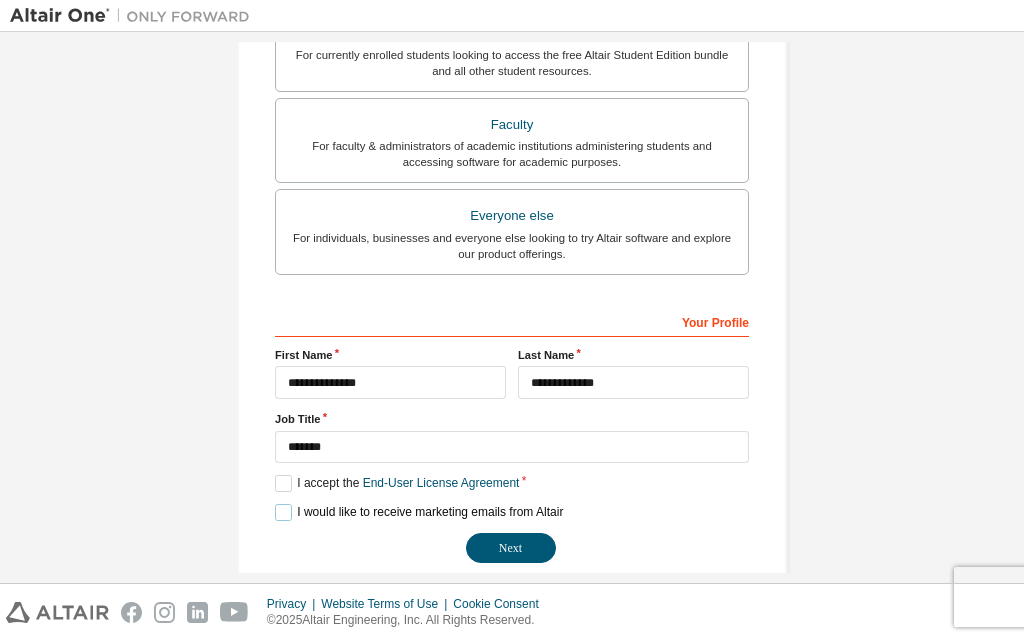 click on "I would like to receive marketing emails from Altair" at bounding box center (419, 512) 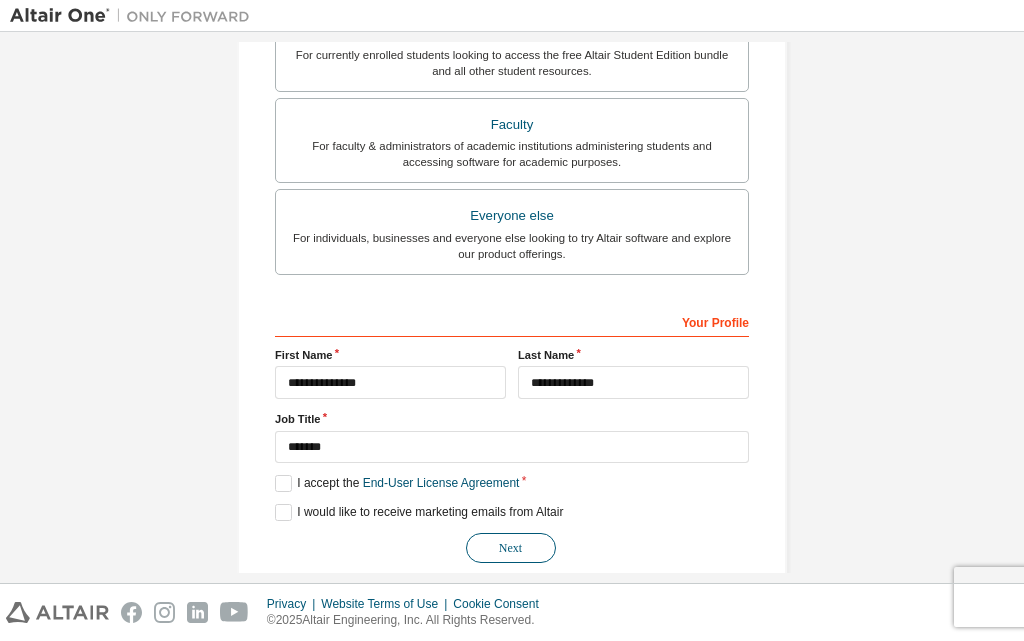 click on "Next" at bounding box center (511, 548) 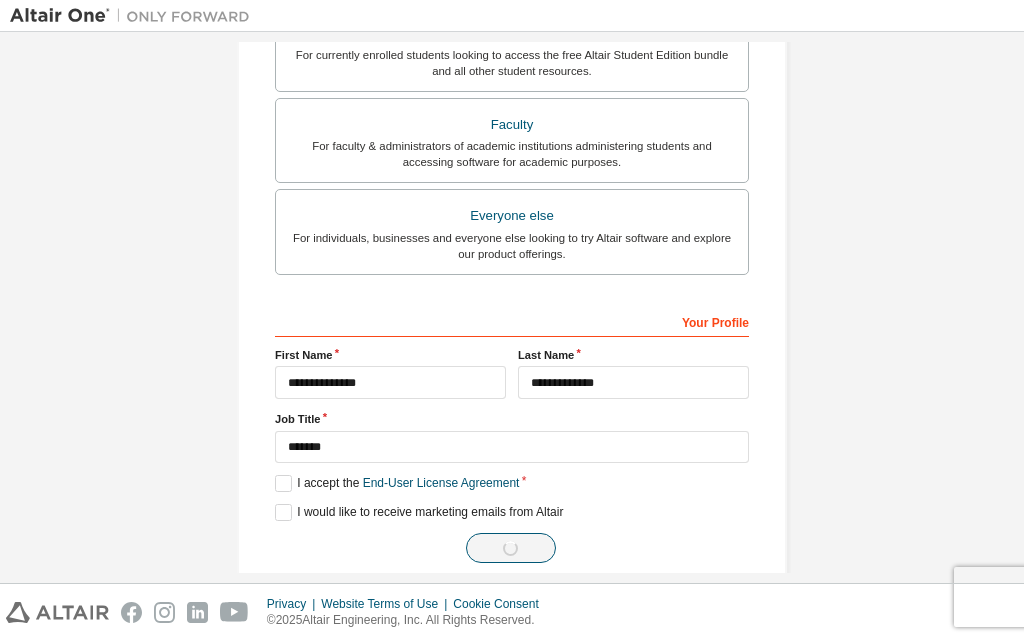 scroll, scrollTop: 0, scrollLeft: 0, axis: both 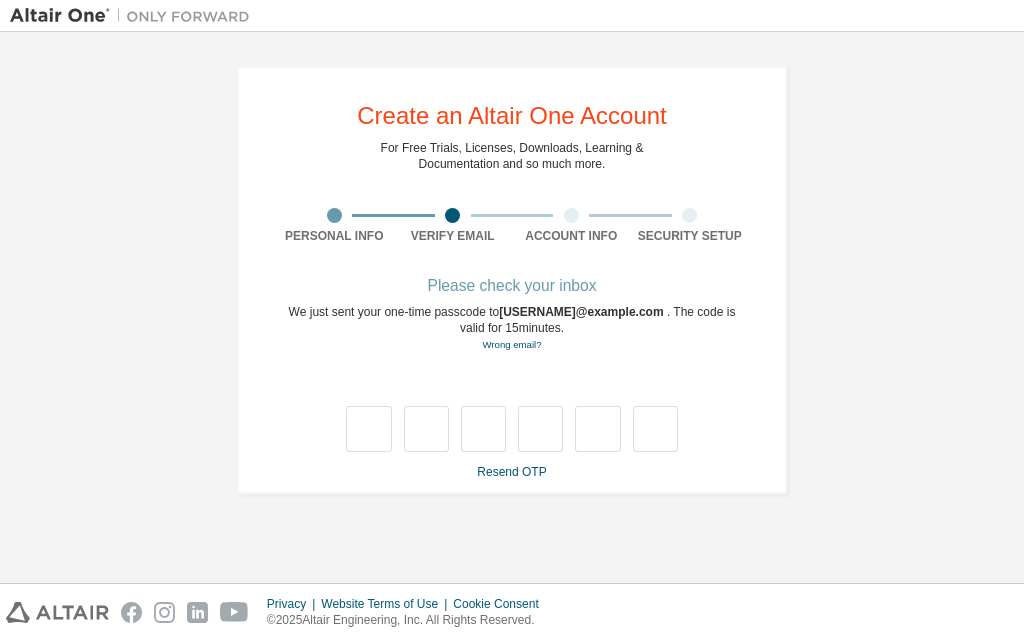 type on "*" 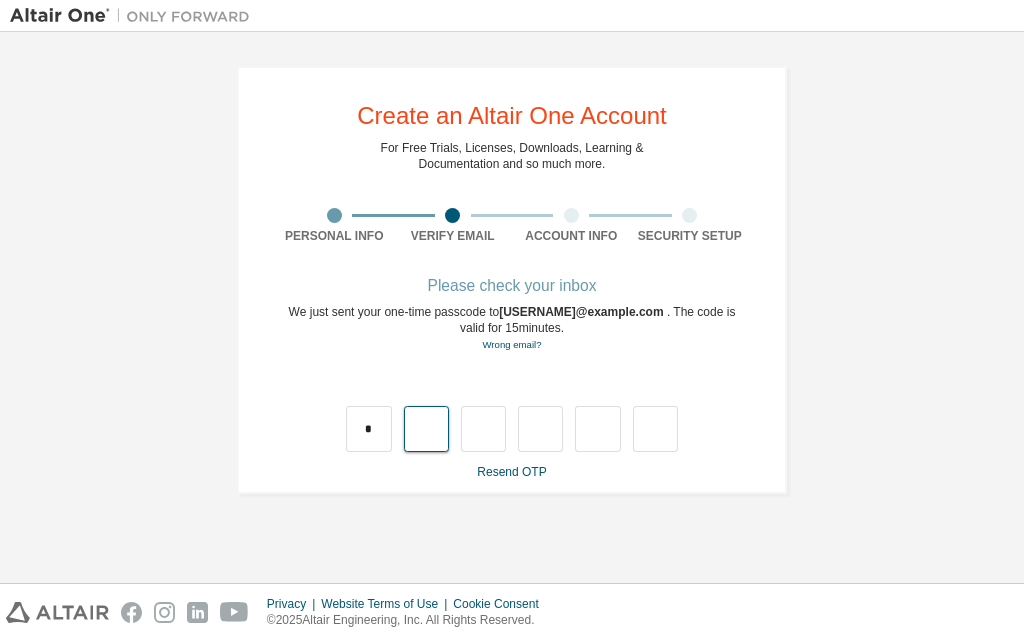 type on "*" 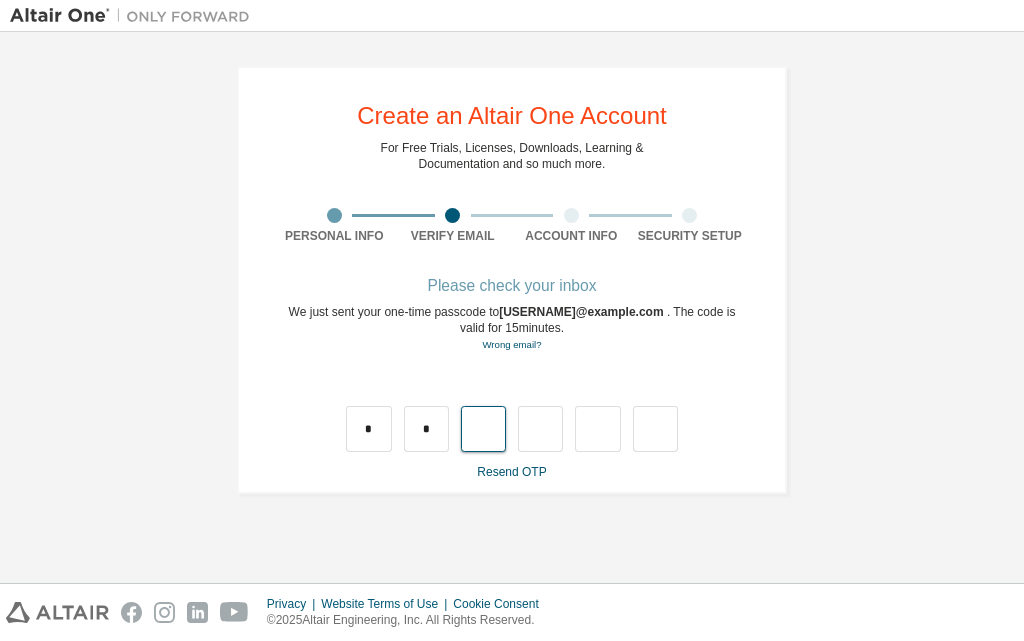 type on "*" 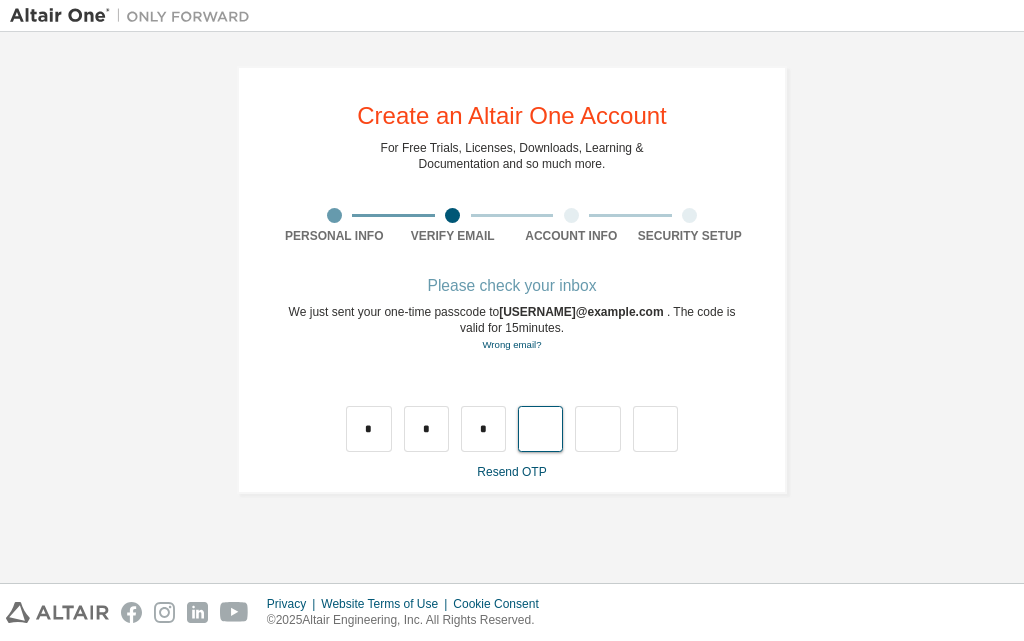 type on "*" 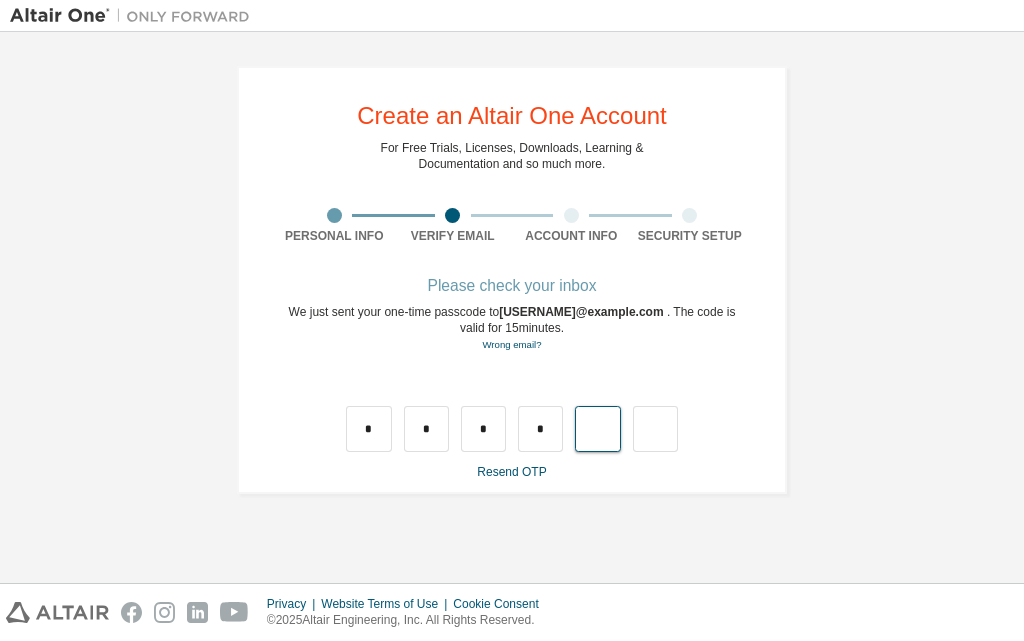 type on "*" 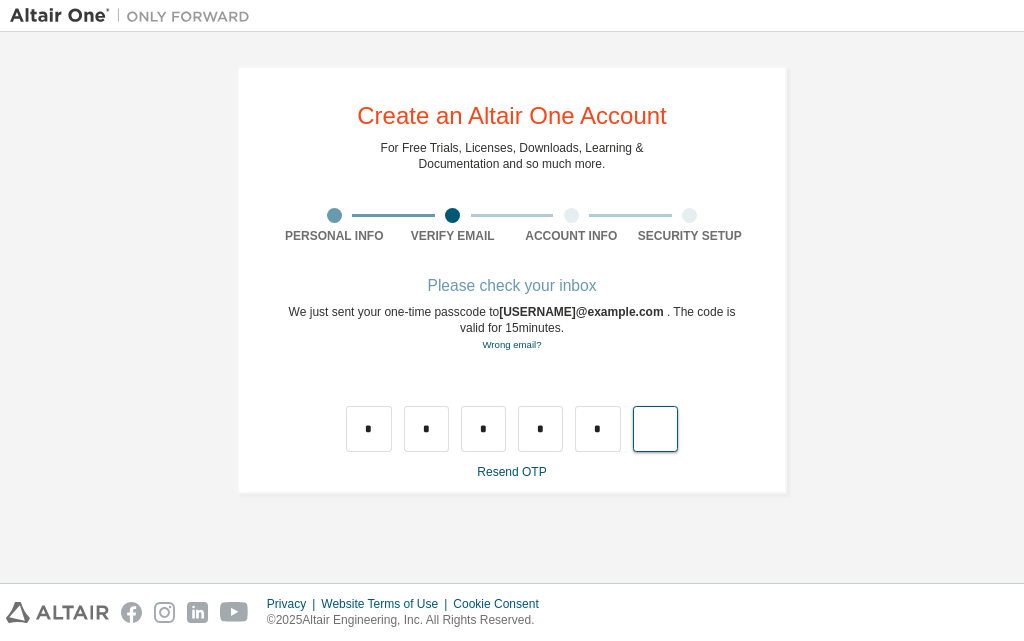 type on "*" 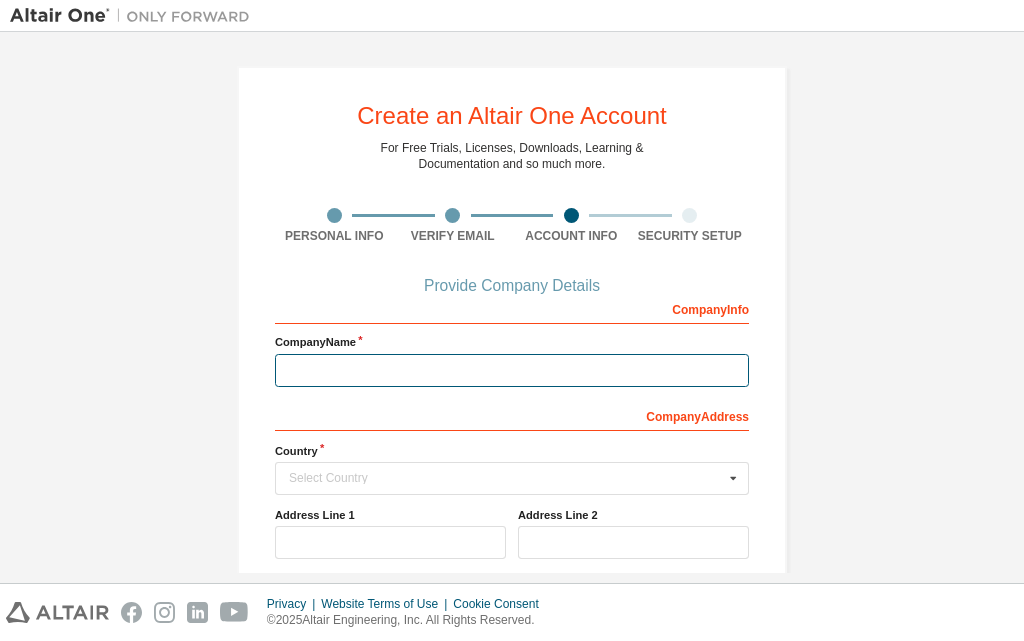 click at bounding box center (512, 370) 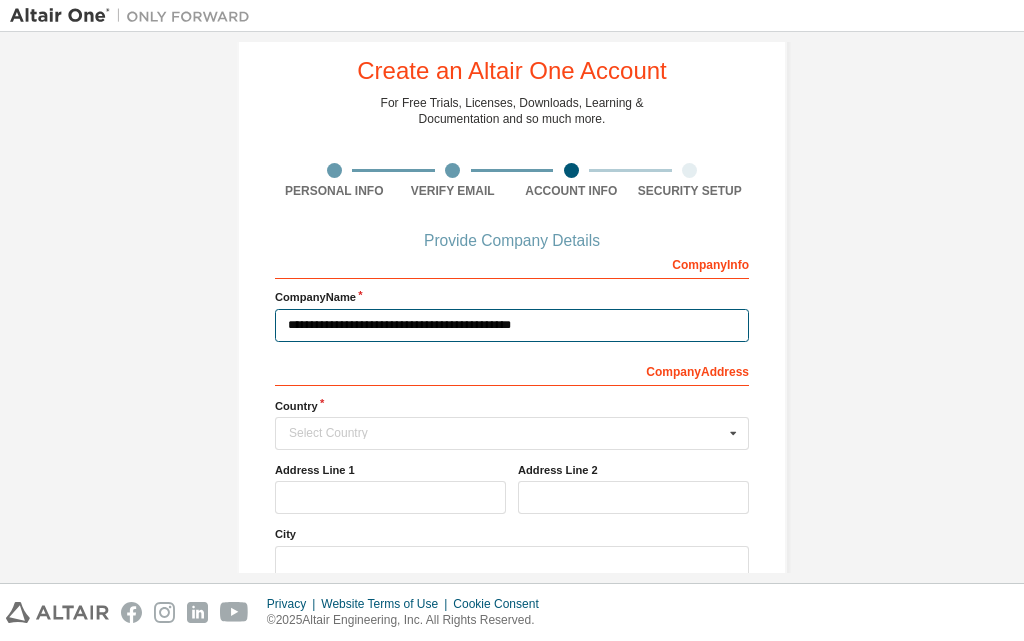 scroll, scrollTop: 100, scrollLeft: 0, axis: vertical 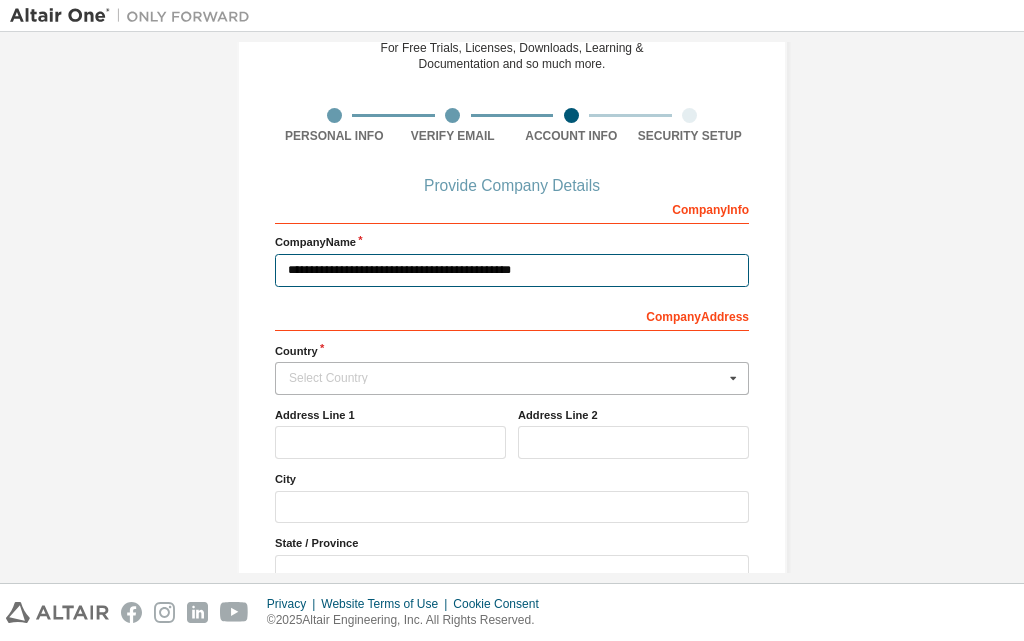type on "**********" 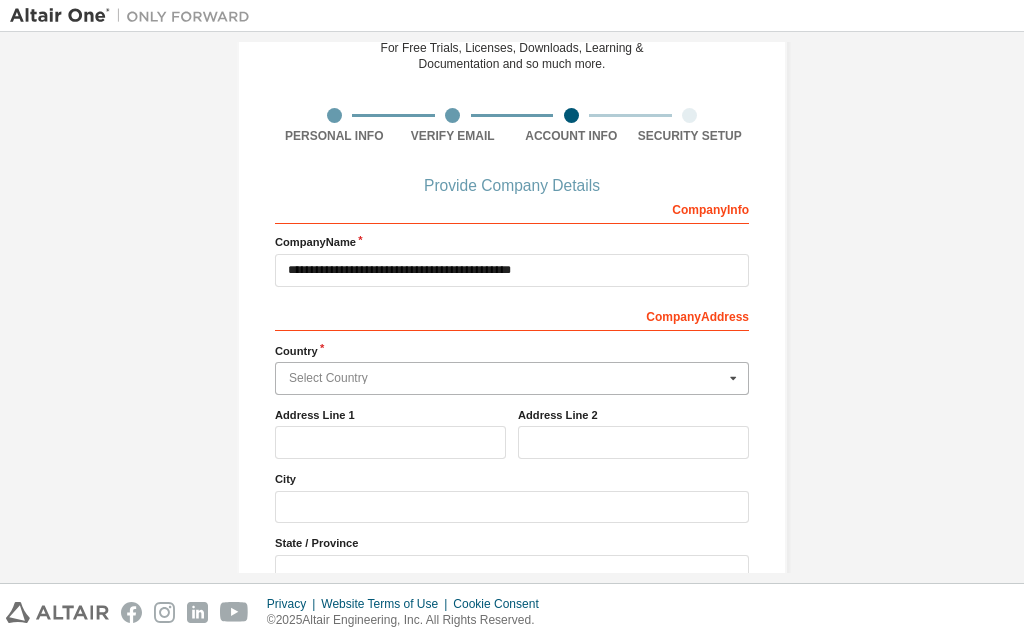 click at bounding box center [513, 378] 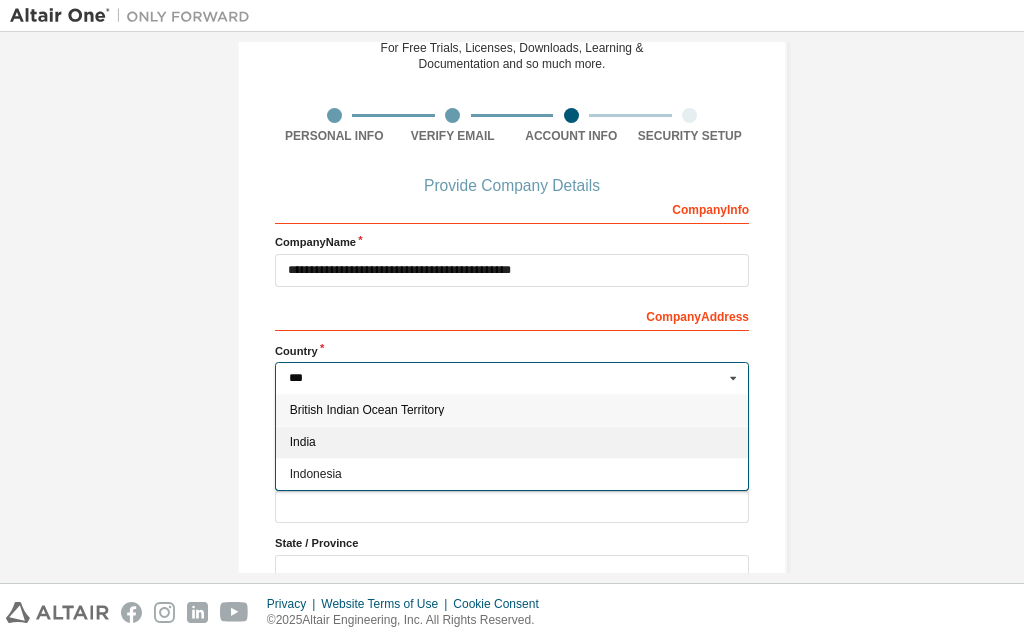type on "***" 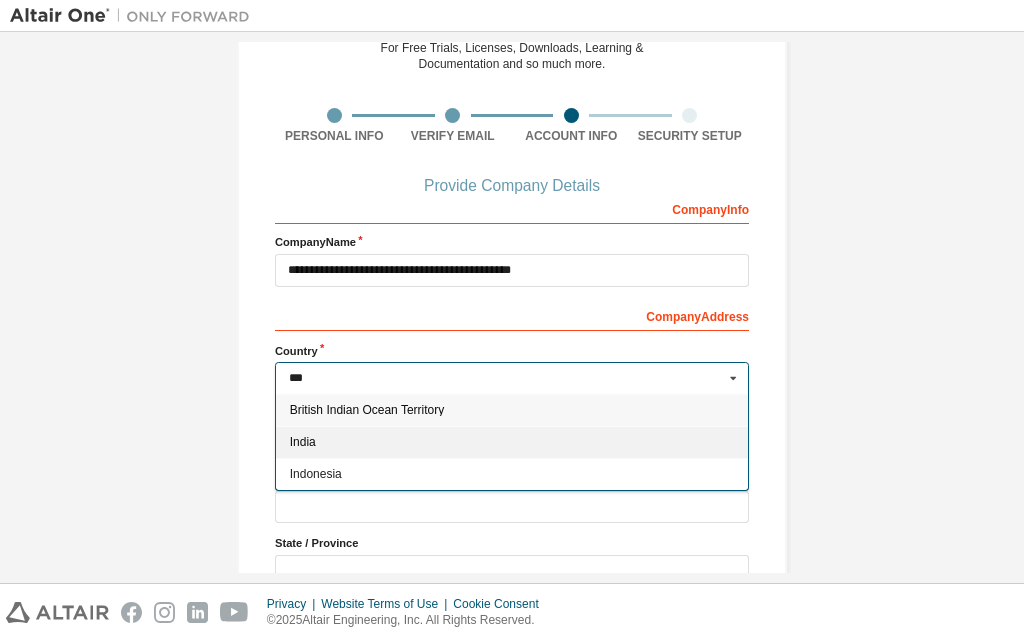 click on "India" at bounding box center [512, 442] 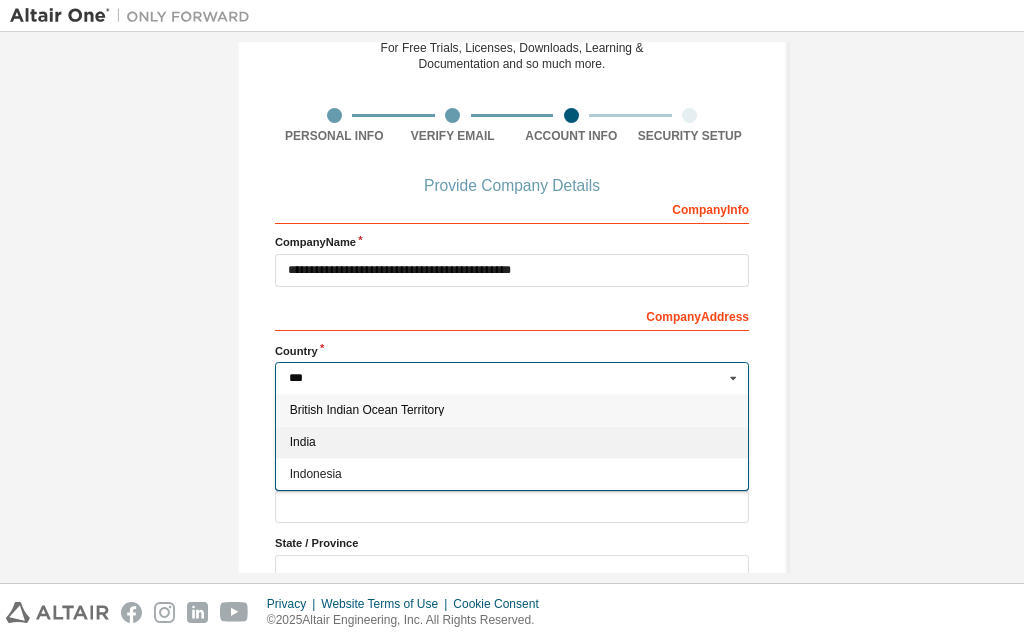 type on "***" 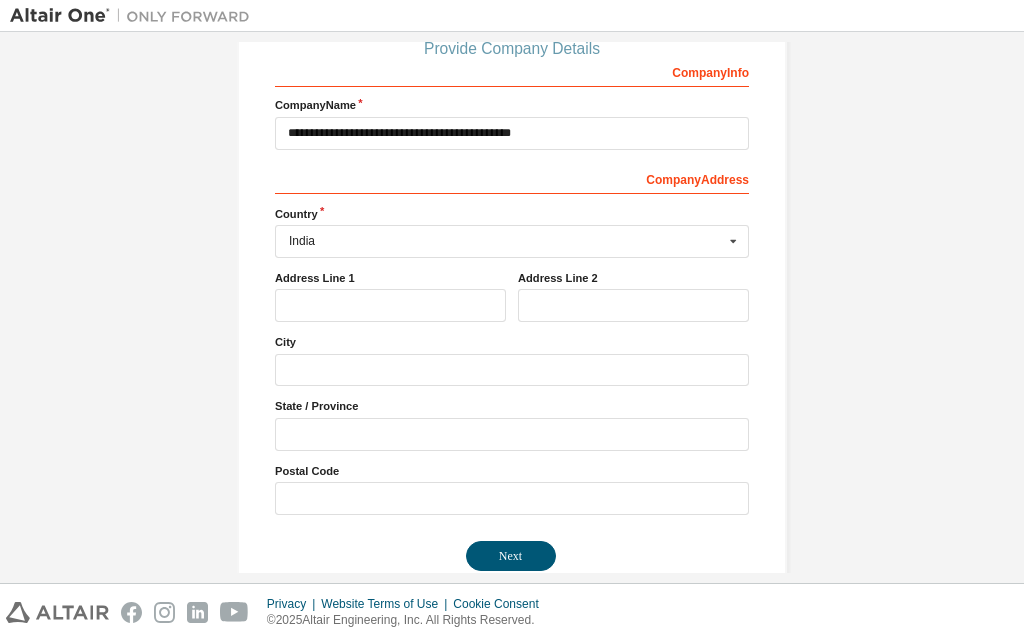 scroll, scrollTop: 273, scrollLeft: 0, axis: vertical 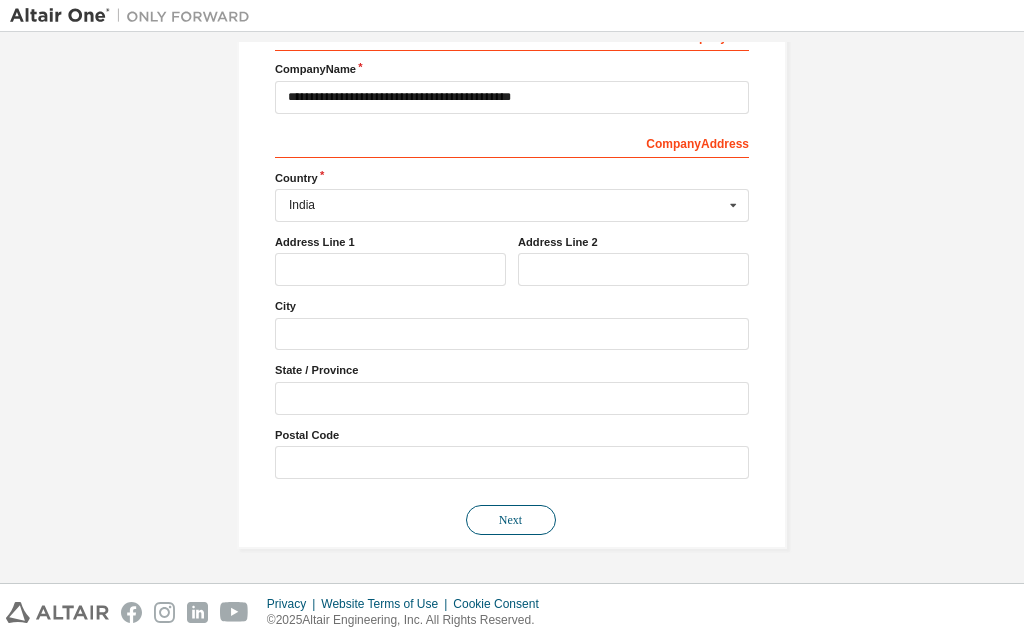 click on "Next" at bounding box center [511, 520] 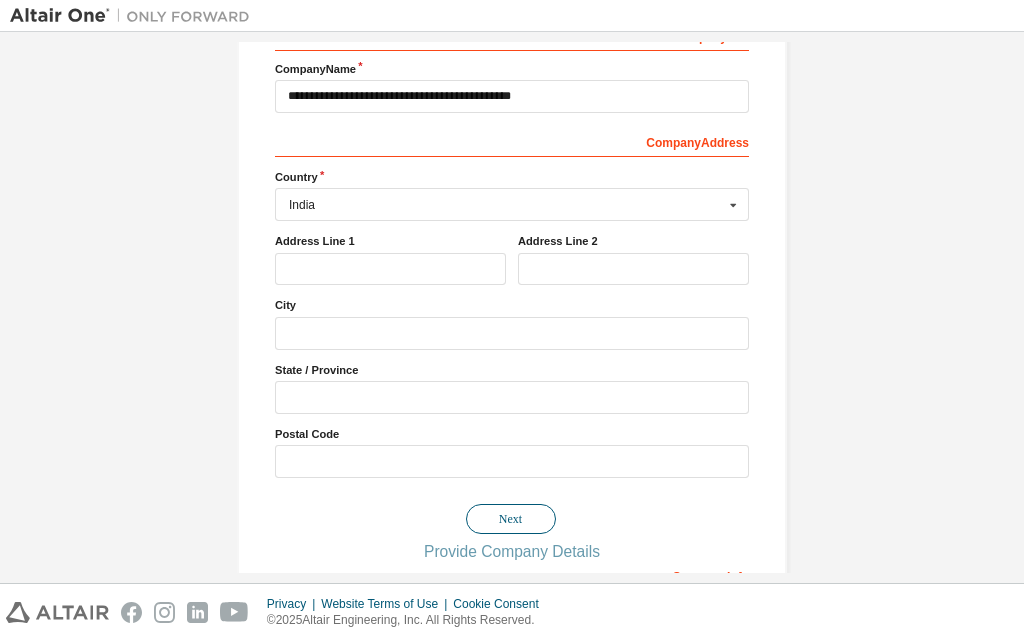 scroll, scrollTop: 0, scrollLeft: 0, axis: both 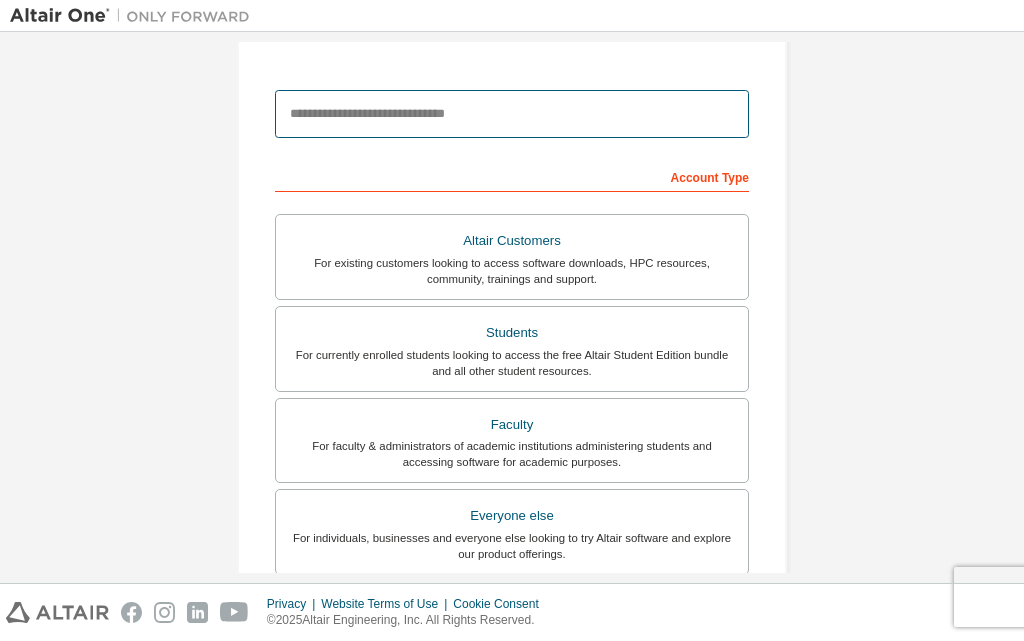click at bounding box center [512, 114] 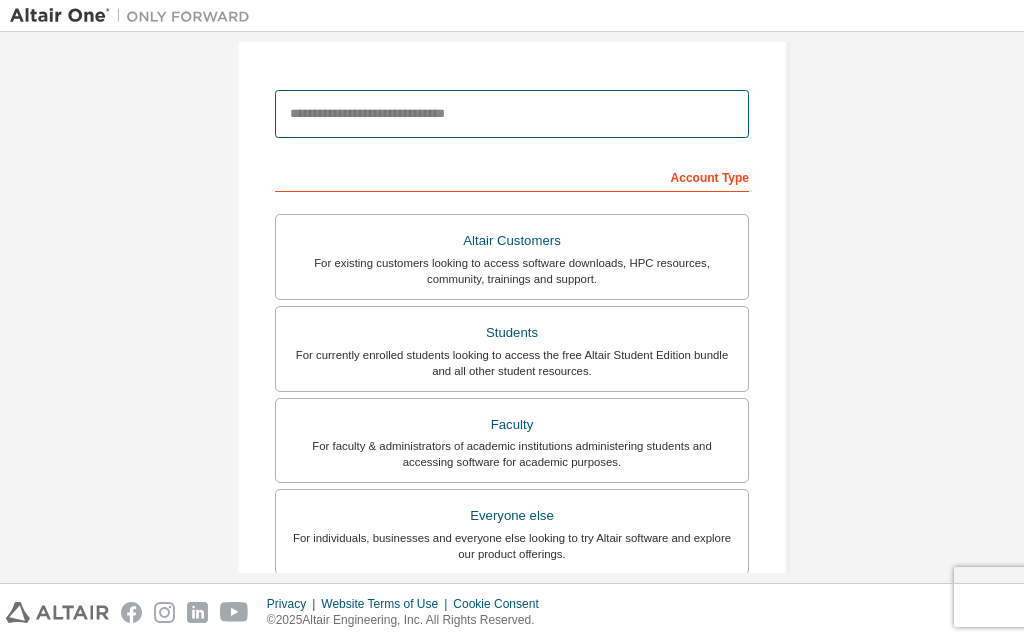 type on "**********" 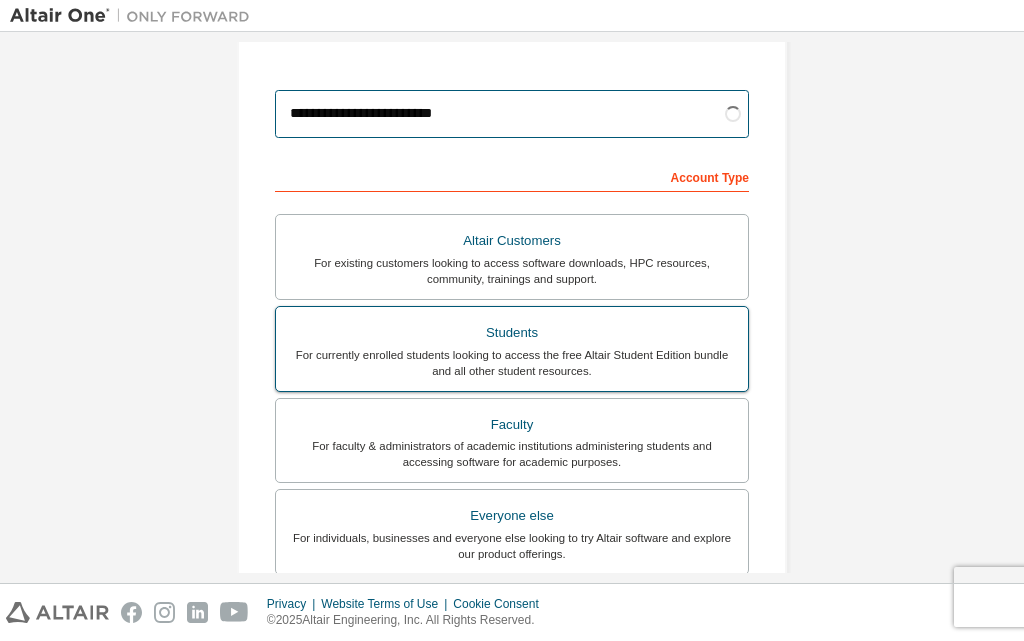 scroll, scrollTop: 300, scrollLeft: 0, axis: vertical 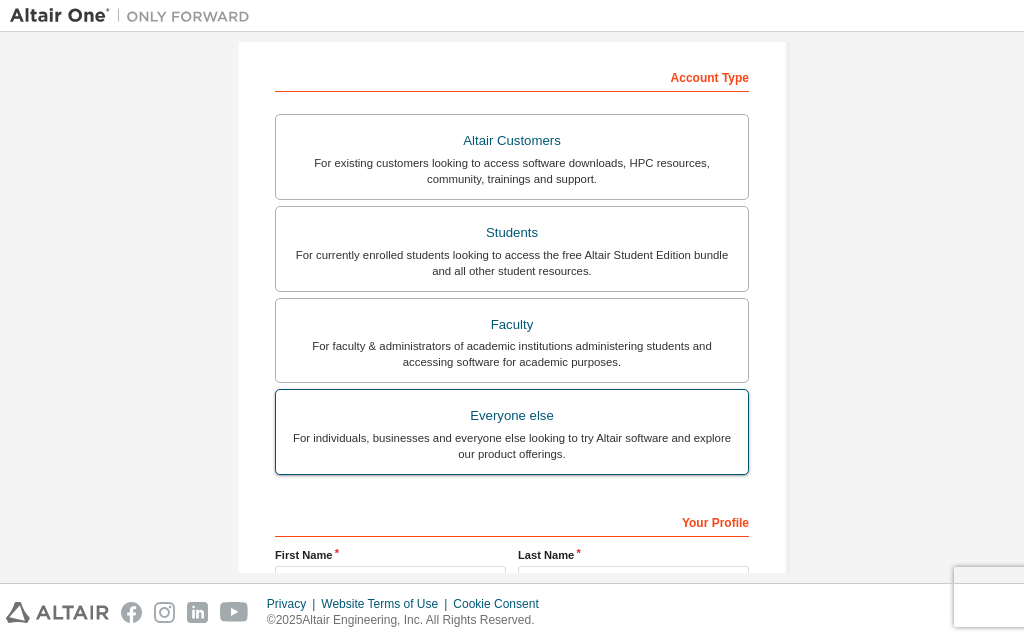 click on "Everyone else" at bounding box center (512, 416) 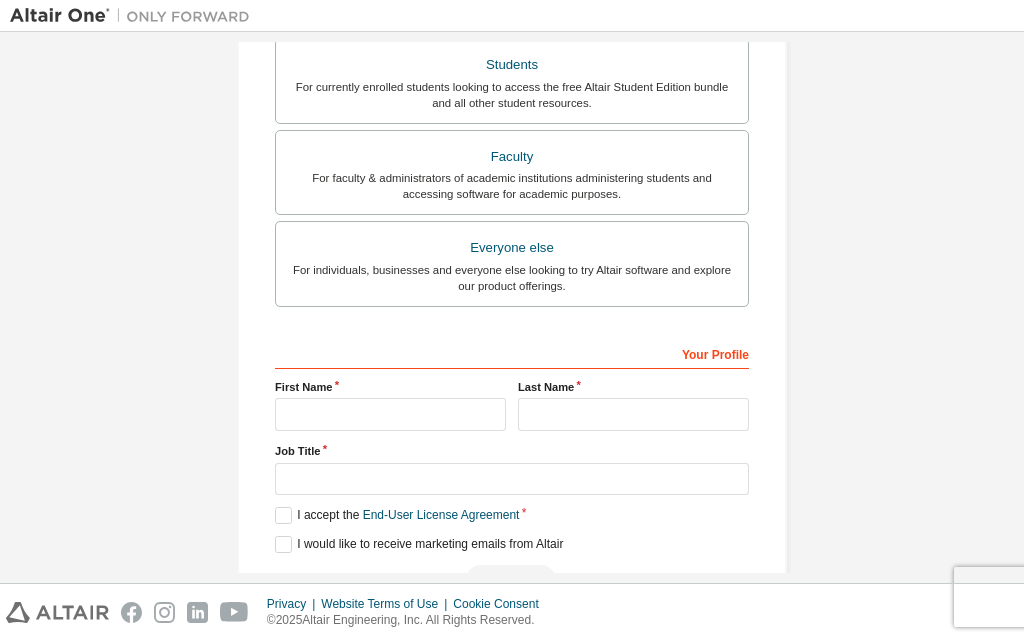 scroll, scrollTop: 528, scrollLeft: 0, axis: vertical 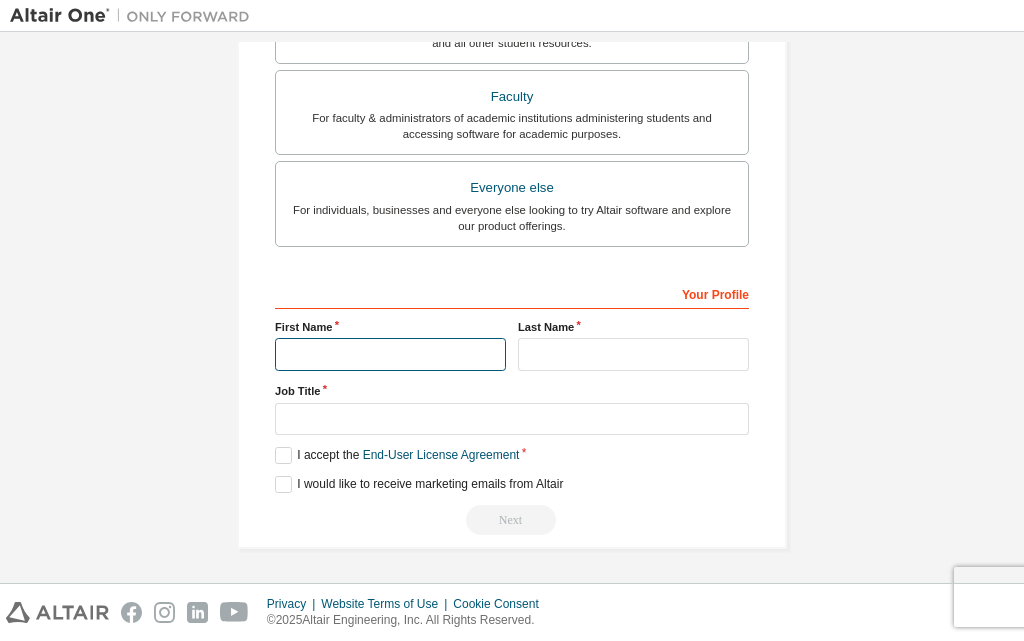 click at bounding box center (390, 354) 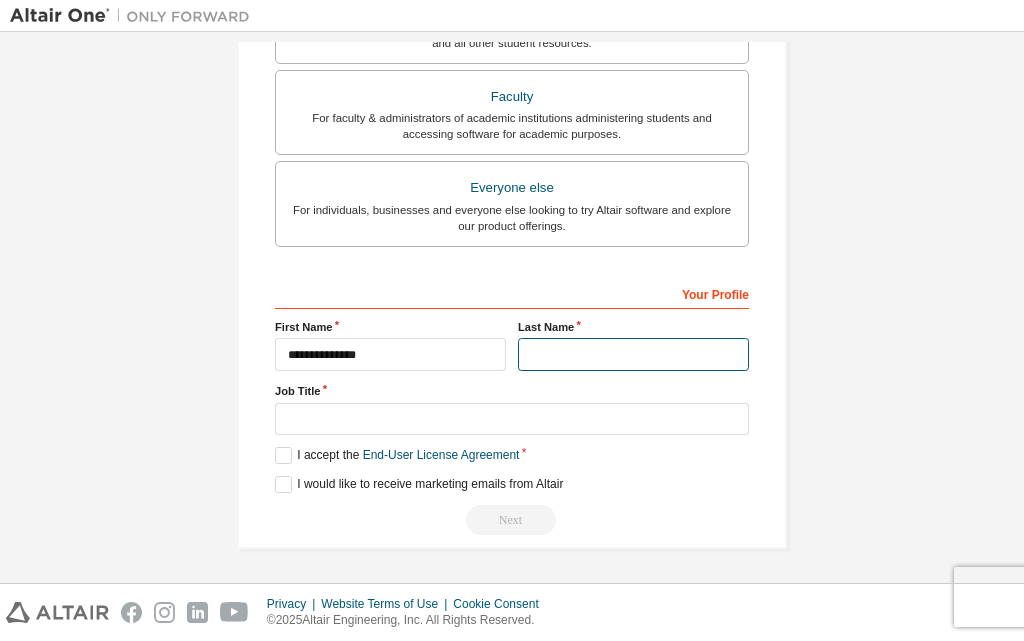 click at bounding box center (633, 354) 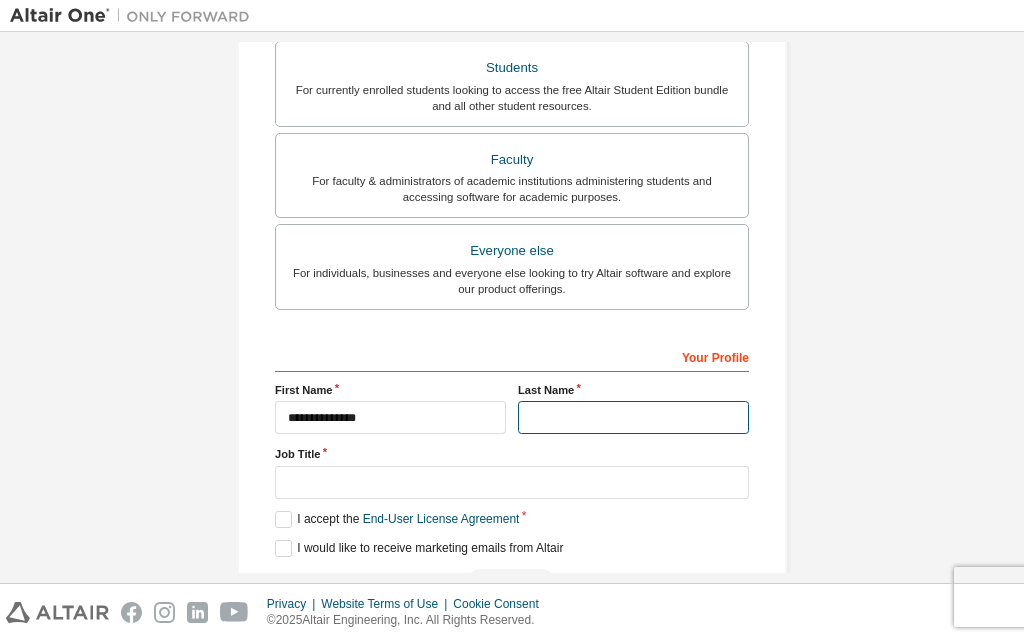 type on "**********" 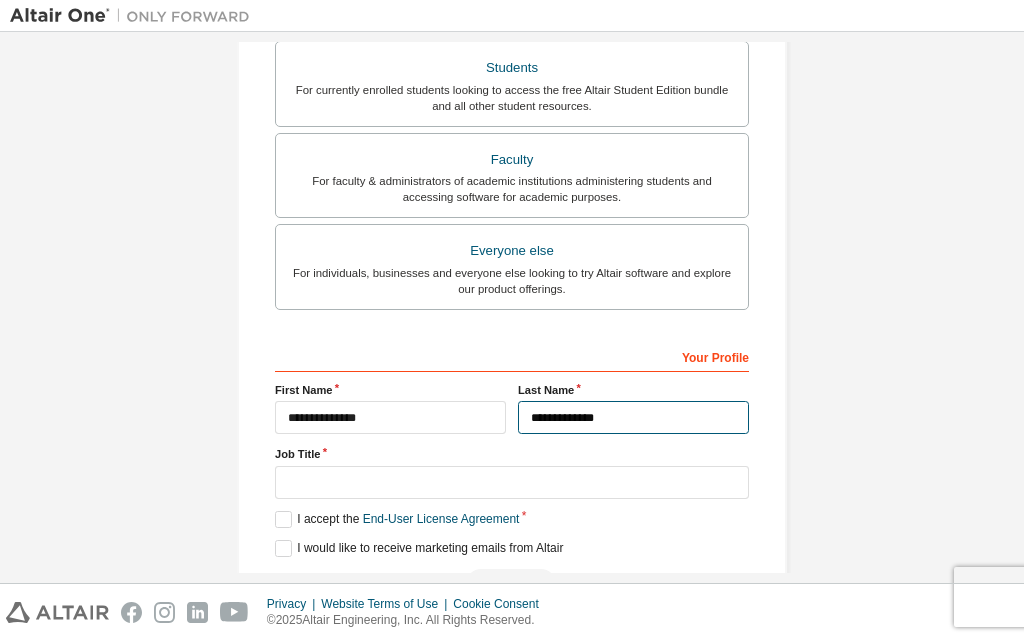 scroll, scrollTop: 591, scrollLeft: 0, axis: vertical 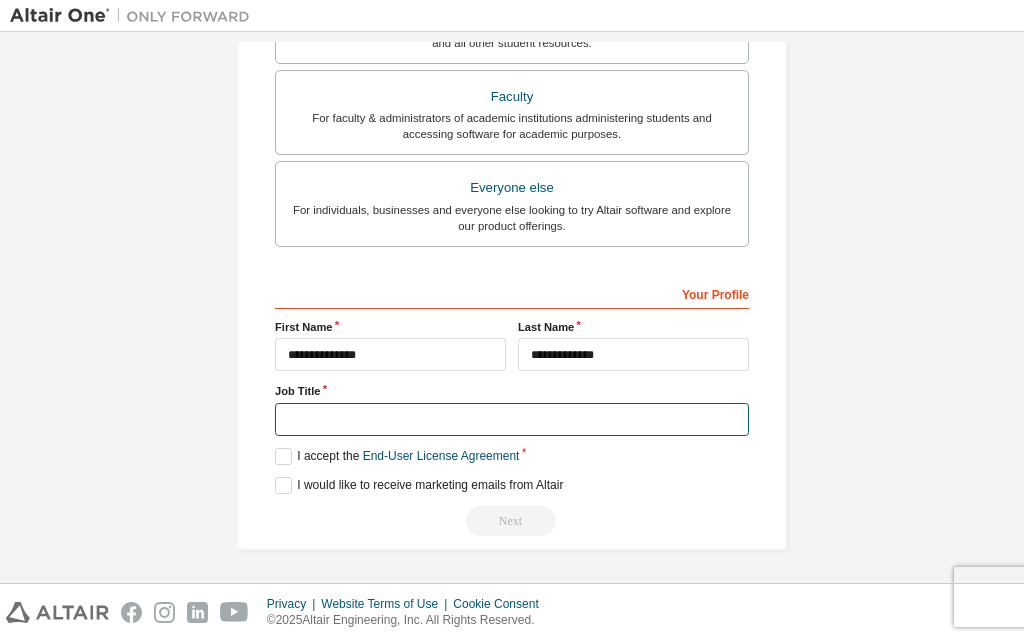 click at bounding box center (512, 419) 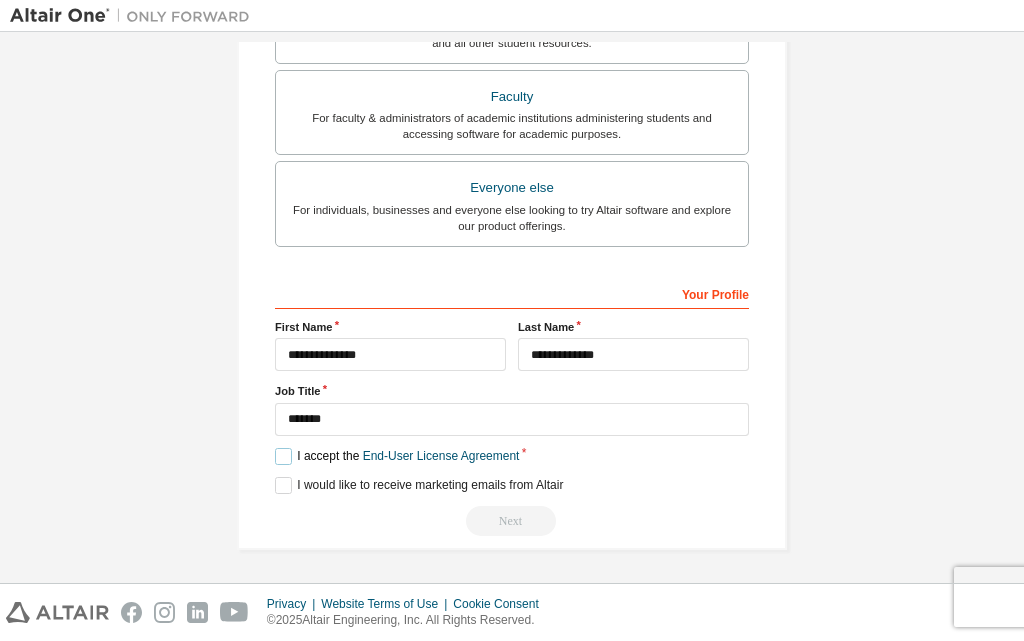 click on "I accept the    End-User License Agreement" at bounding box center (397, 456) 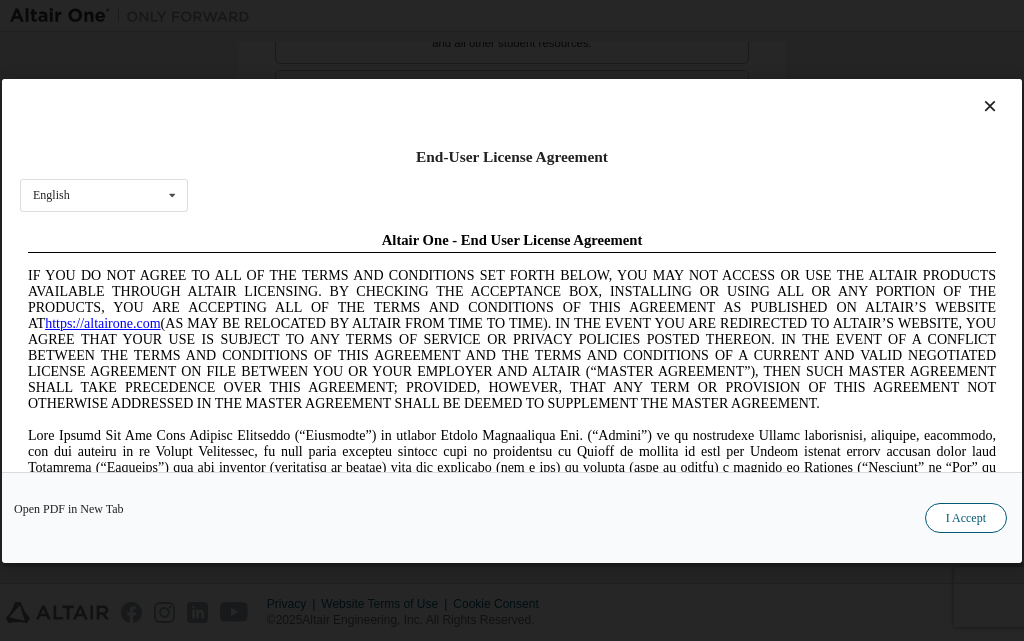 scroll, scrollTop: 0, scrollLeft: 0, axis: both 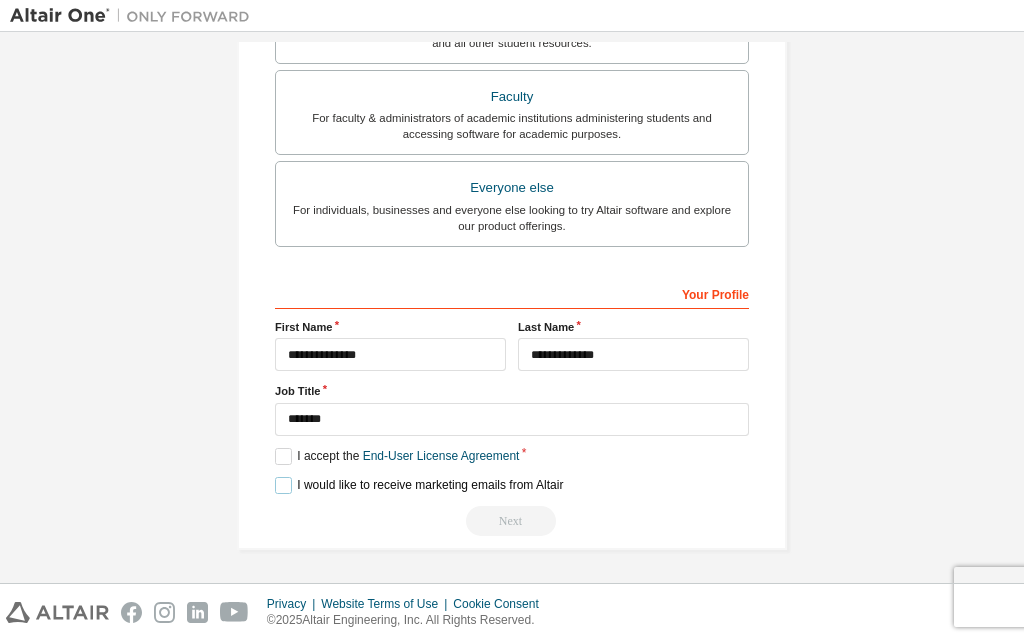 click on "I would like to receive marketing emails from Altair" at bounding box center (419, 485) 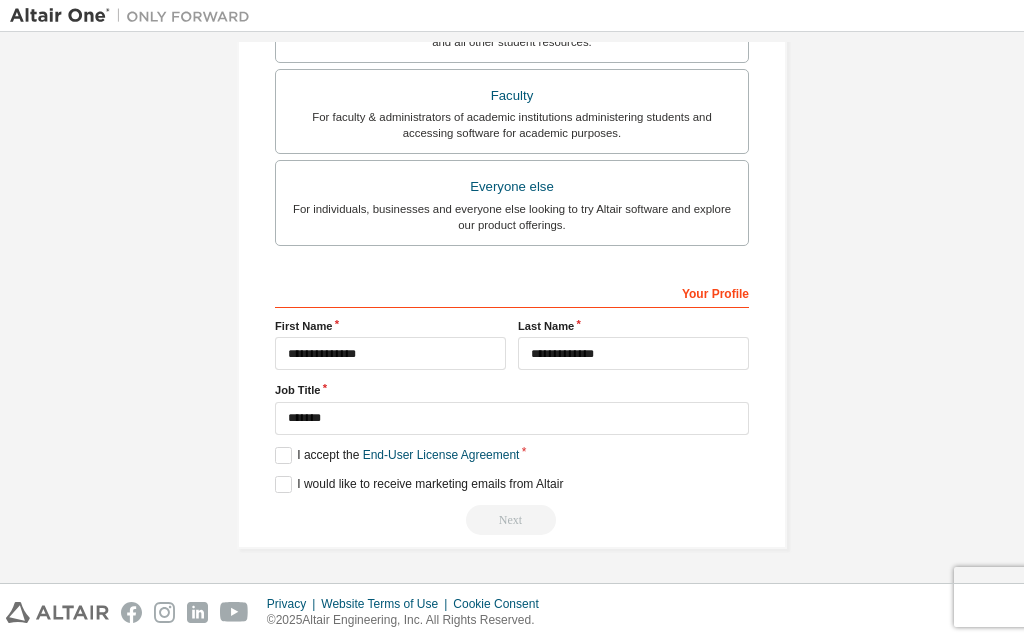 click on "Next" at bounding box center (512, 520) 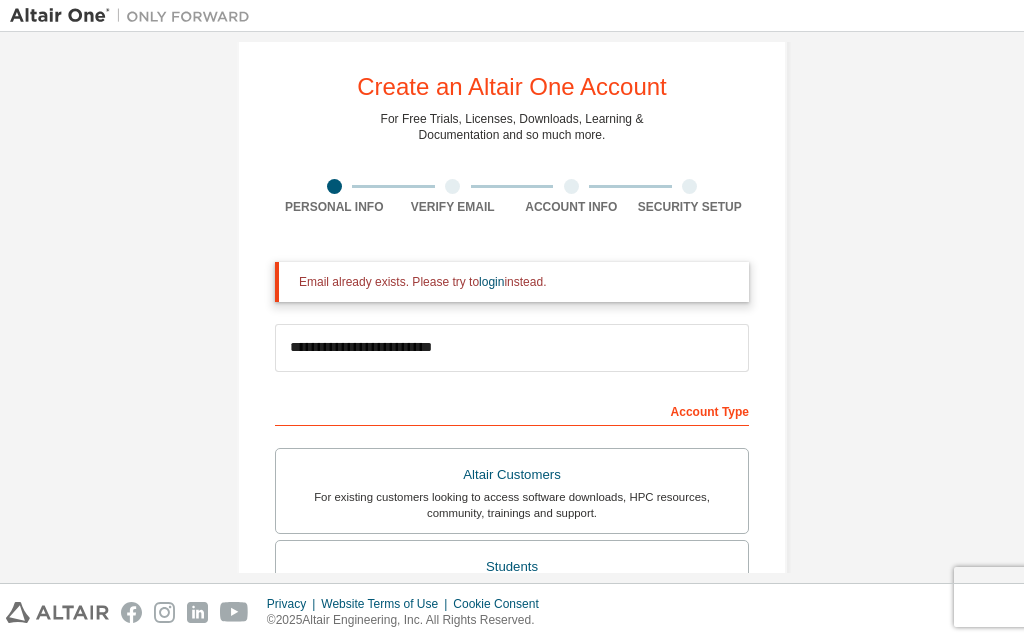 scroll, scrollTop: 0, scrollLeft: 0, axis: both 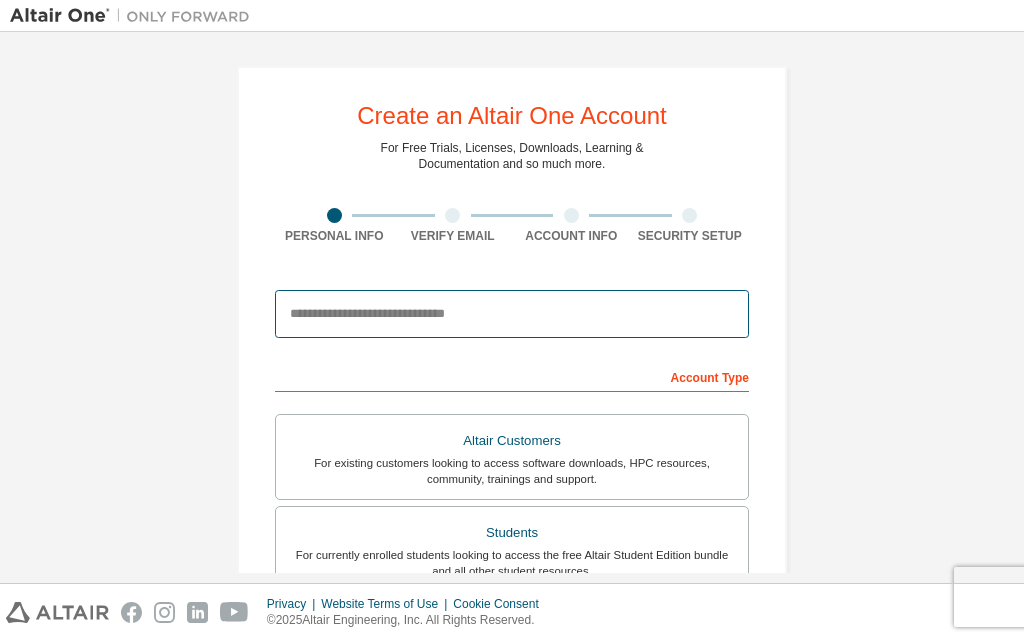 click at bounding box center [512, 314] 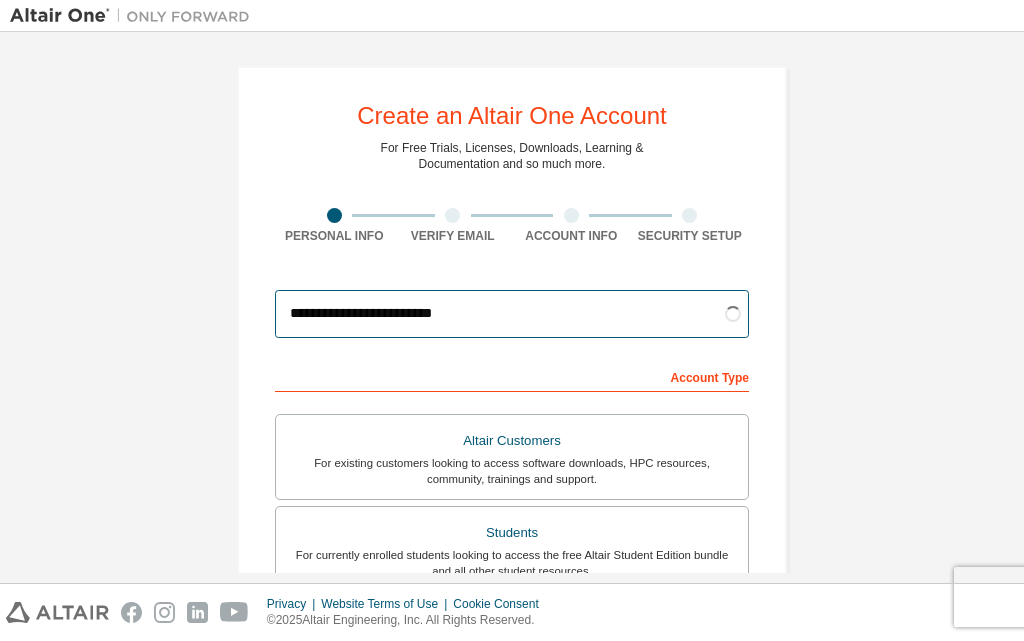 scroll, scrollTop: 100, scrollLeft: 0, axis: vertical 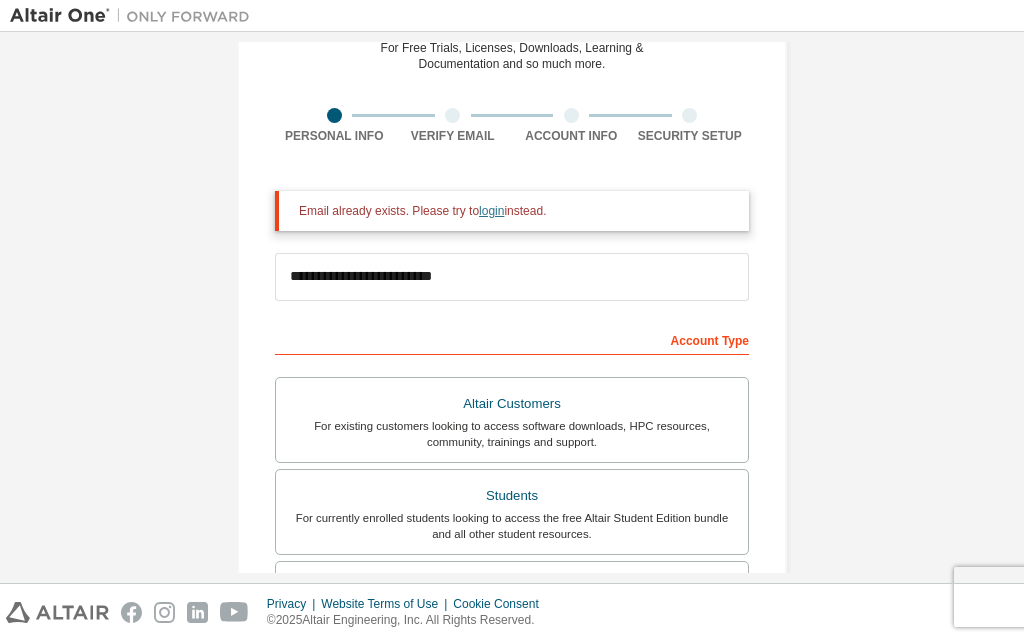 click on "login" at bounding box center [491, 211] 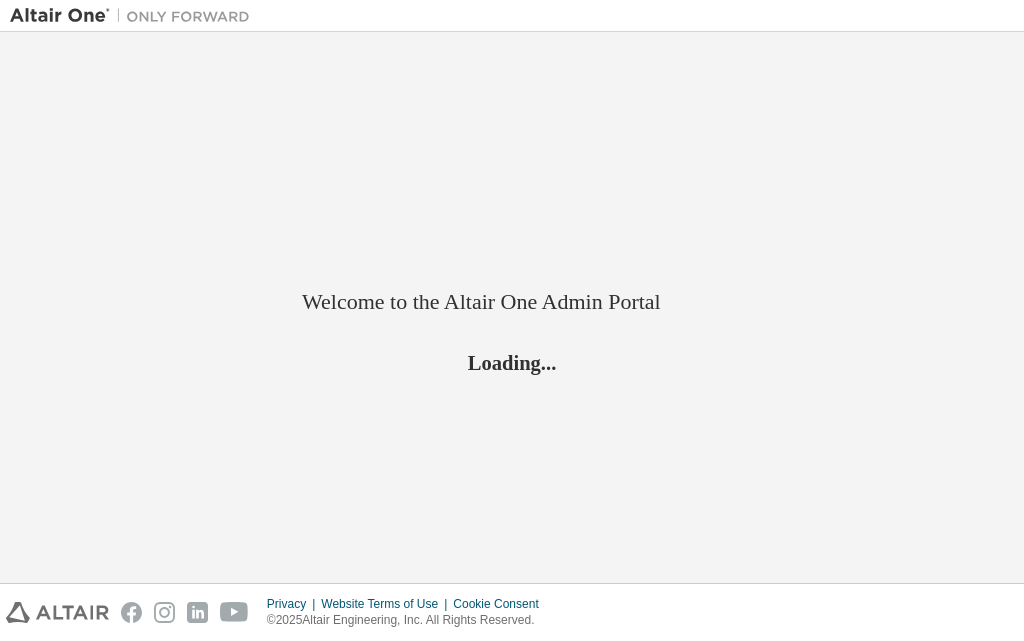 scroll, scrollTop: 0, scrollLeft: 0, axis: both 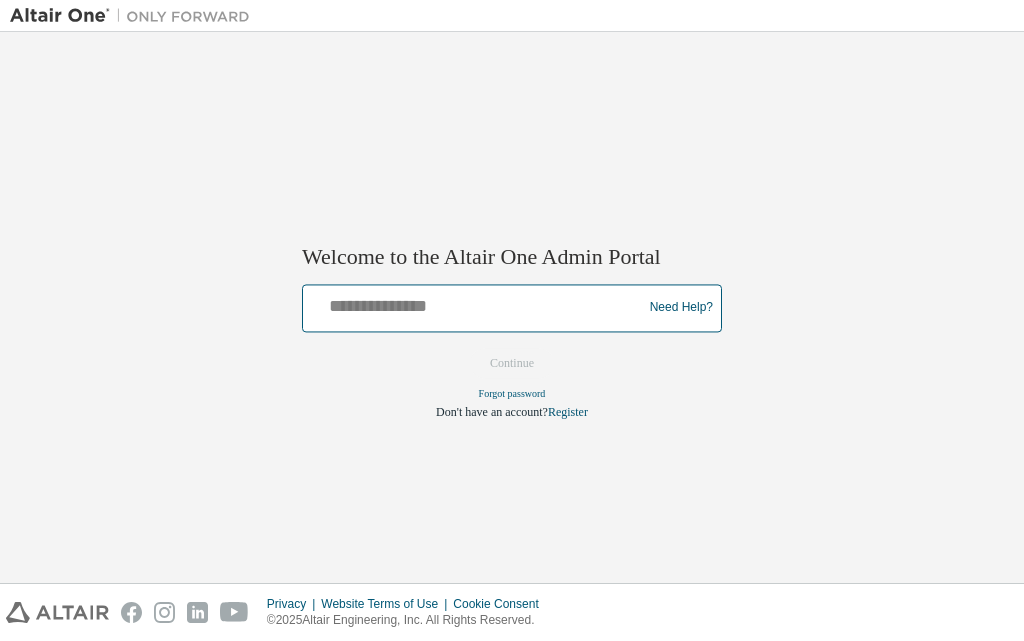 click at bounding box center (475, 303) 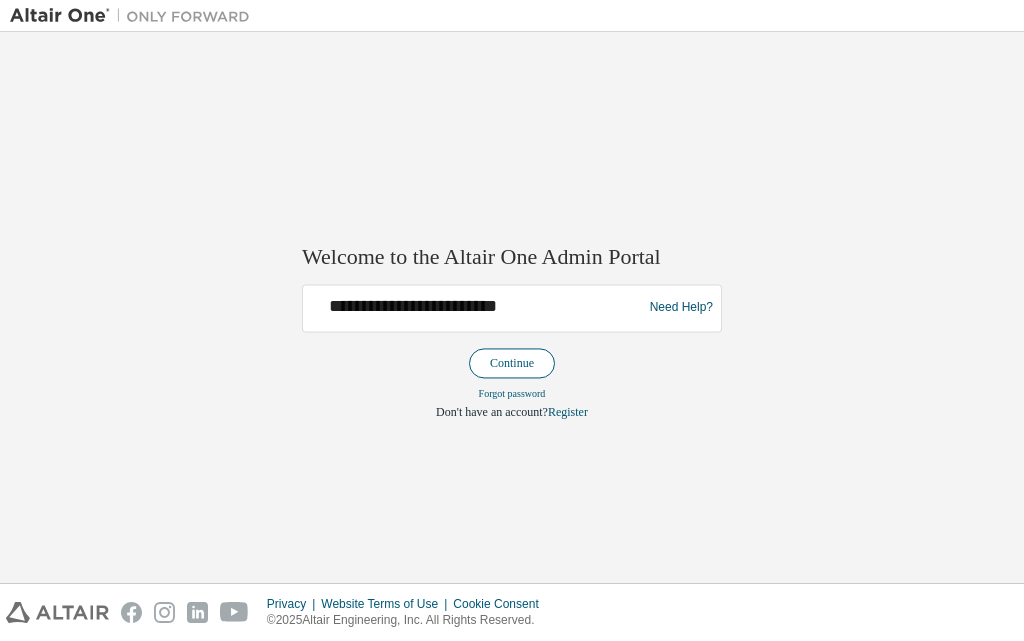 click on "Continue" at bounding box center [512, 363] 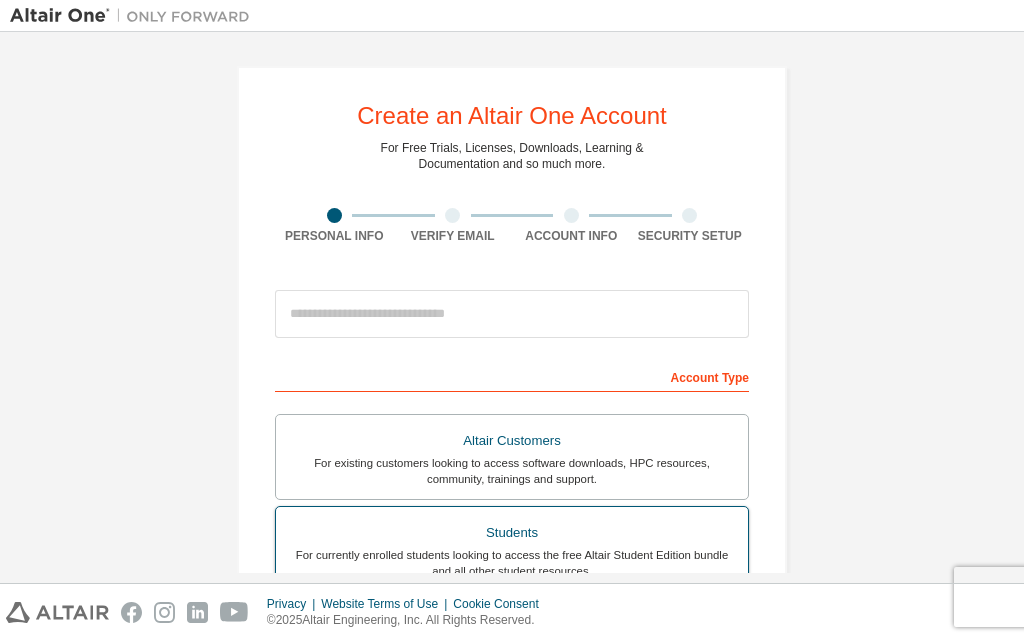 scroll, scrollTop: 0, scrollLeft: 0, axis: both 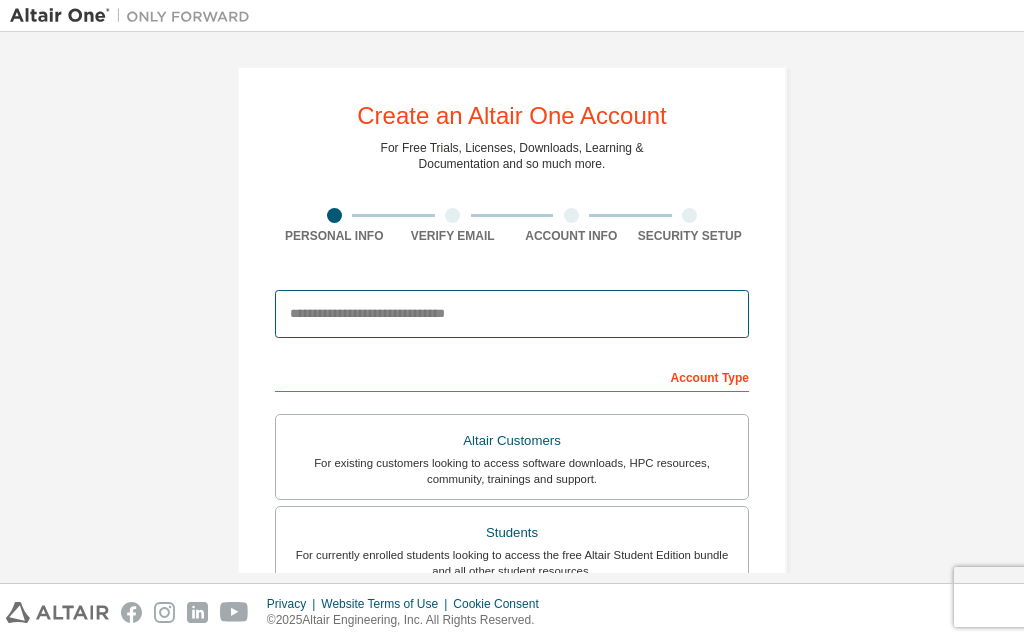 click at bounding box center [512, 314] 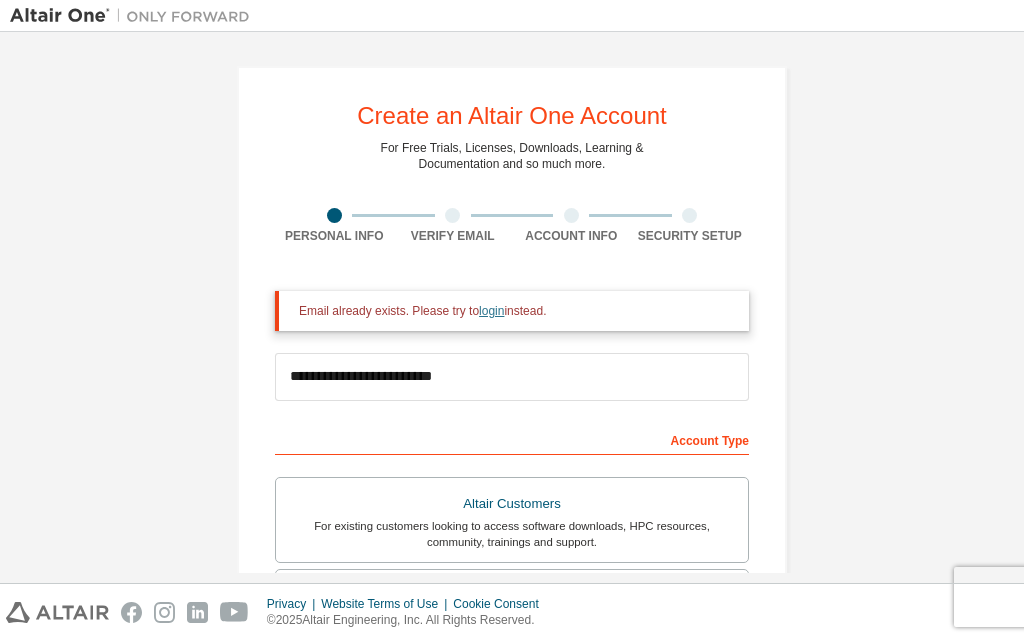 click on "login" at bounding box center [491, 311] 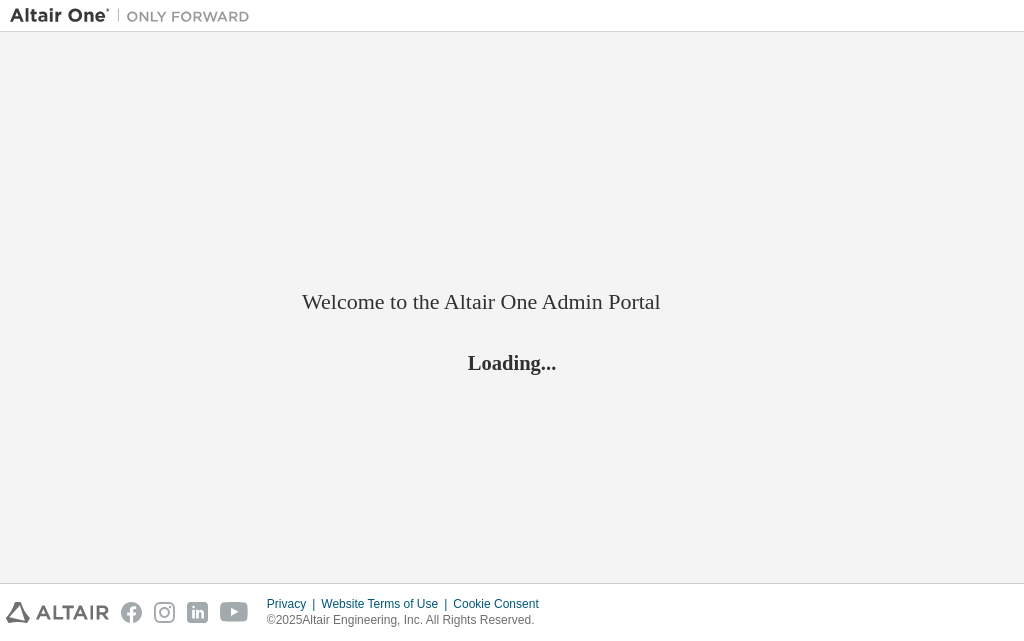 scroll, scrollTop: 0, scrollLeft: 0, axis: both 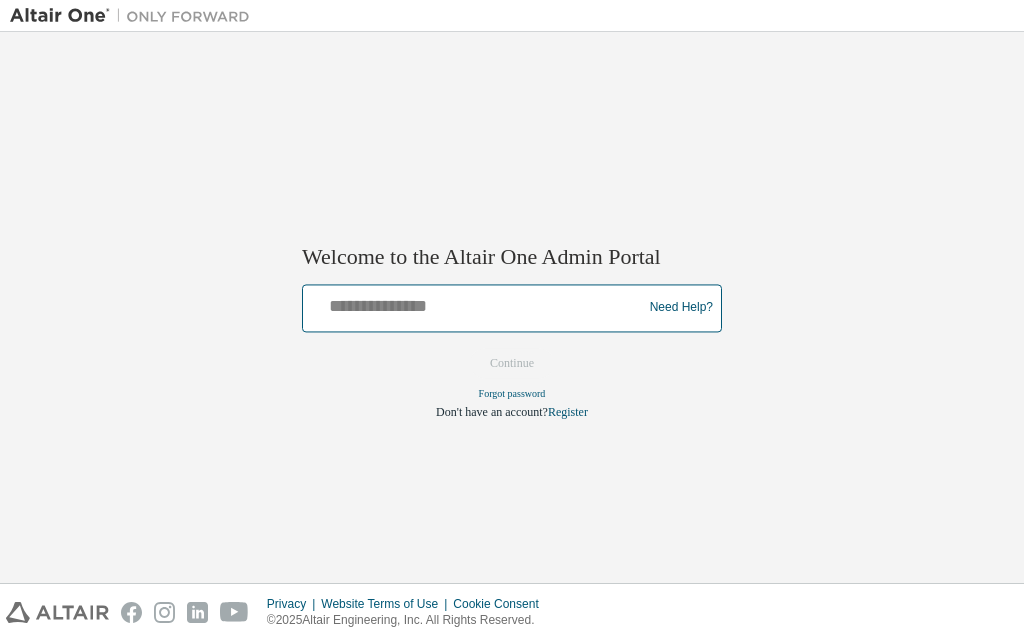 drag, startPoint x: 0, startPoint y: 0, endPoint x: 482, endPoint y: 317, distance: 576.8995 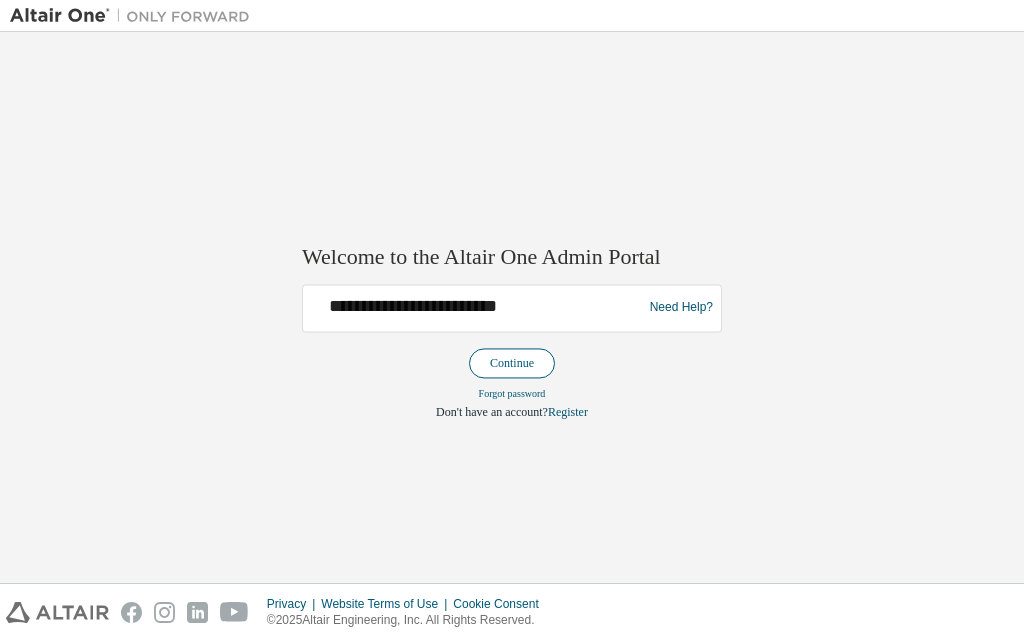 click on "Continue" at bounding box center [512, 363] 